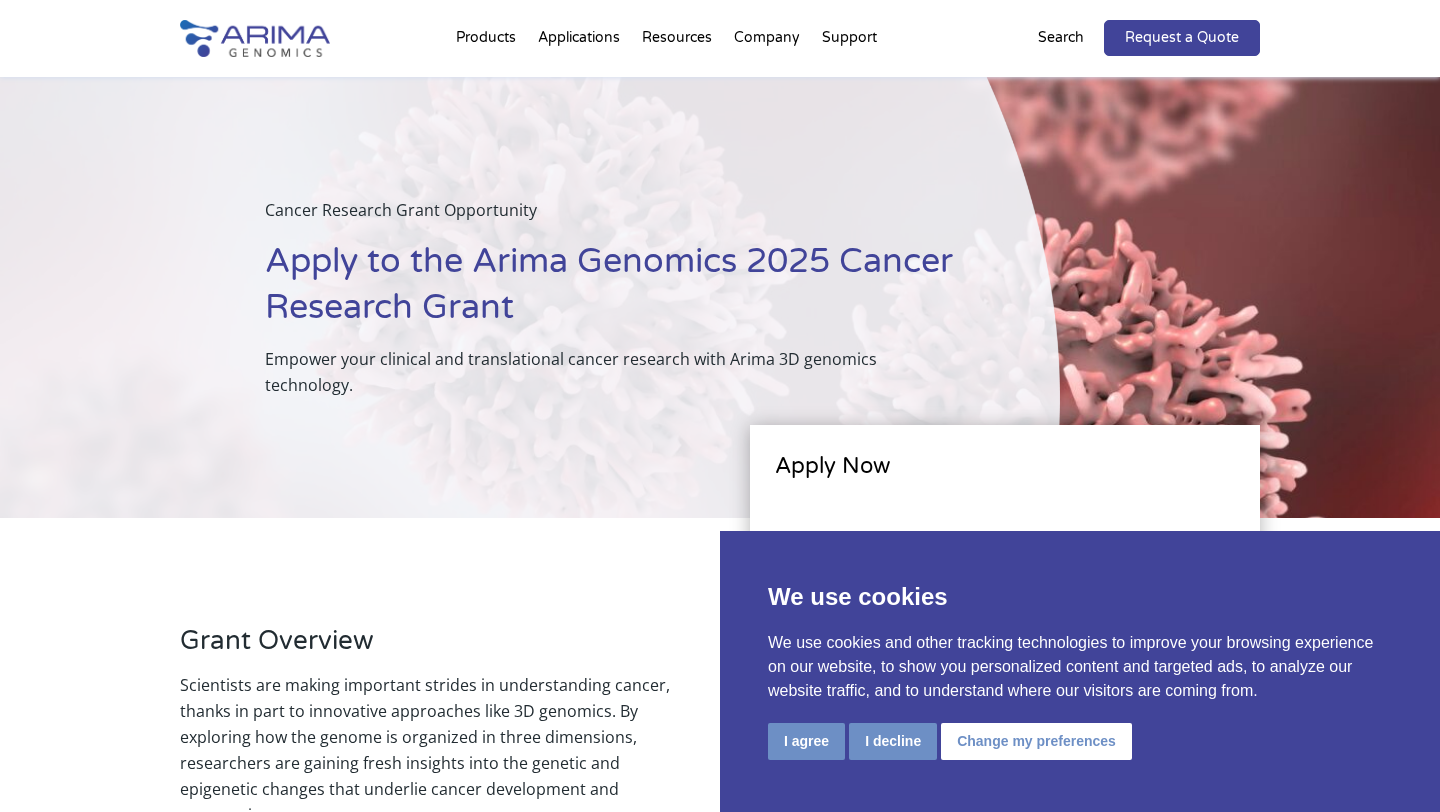 scroll, scrollTop: 832, scrollLeft: 0, axis: vertical 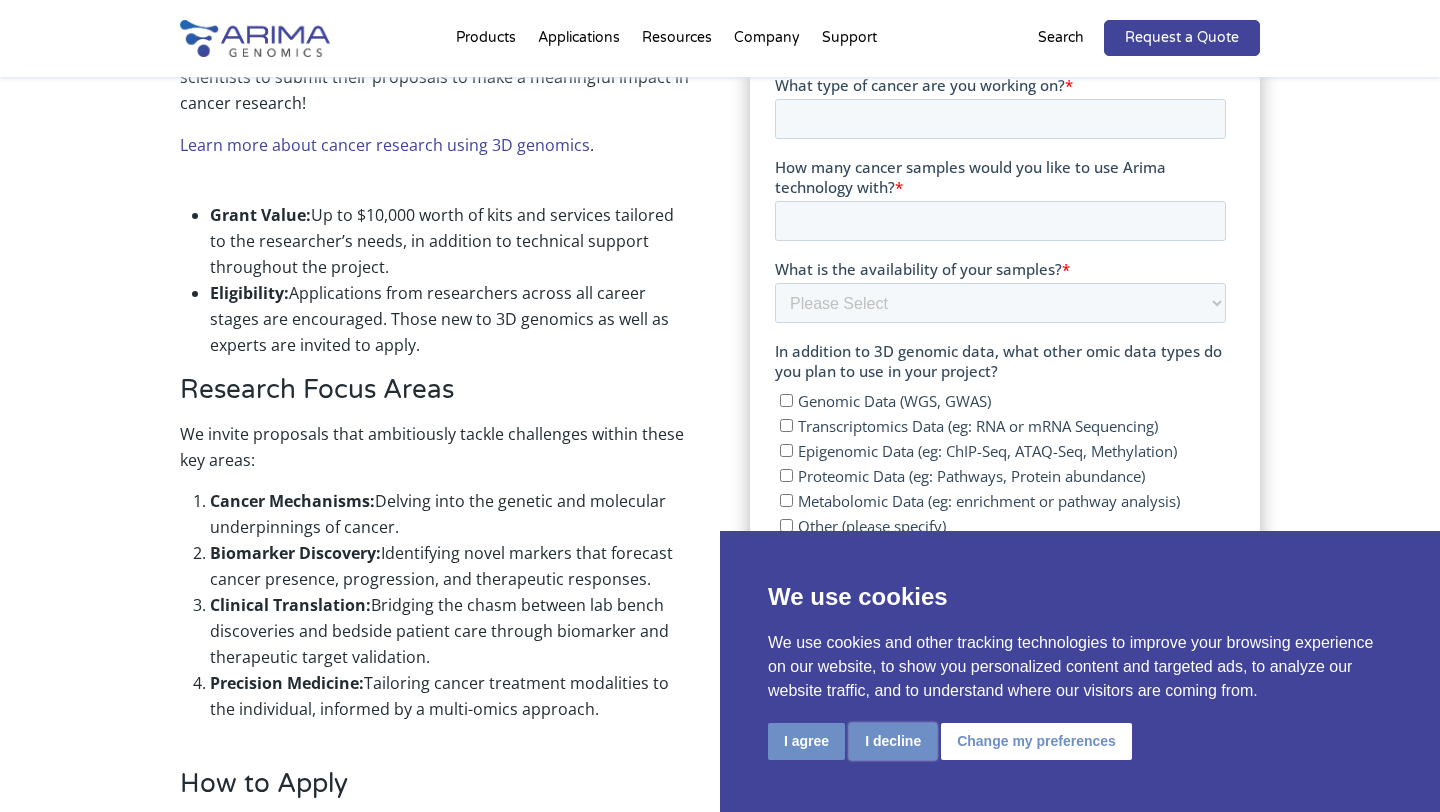 click on "I decline" at bounding box center [893, 741] 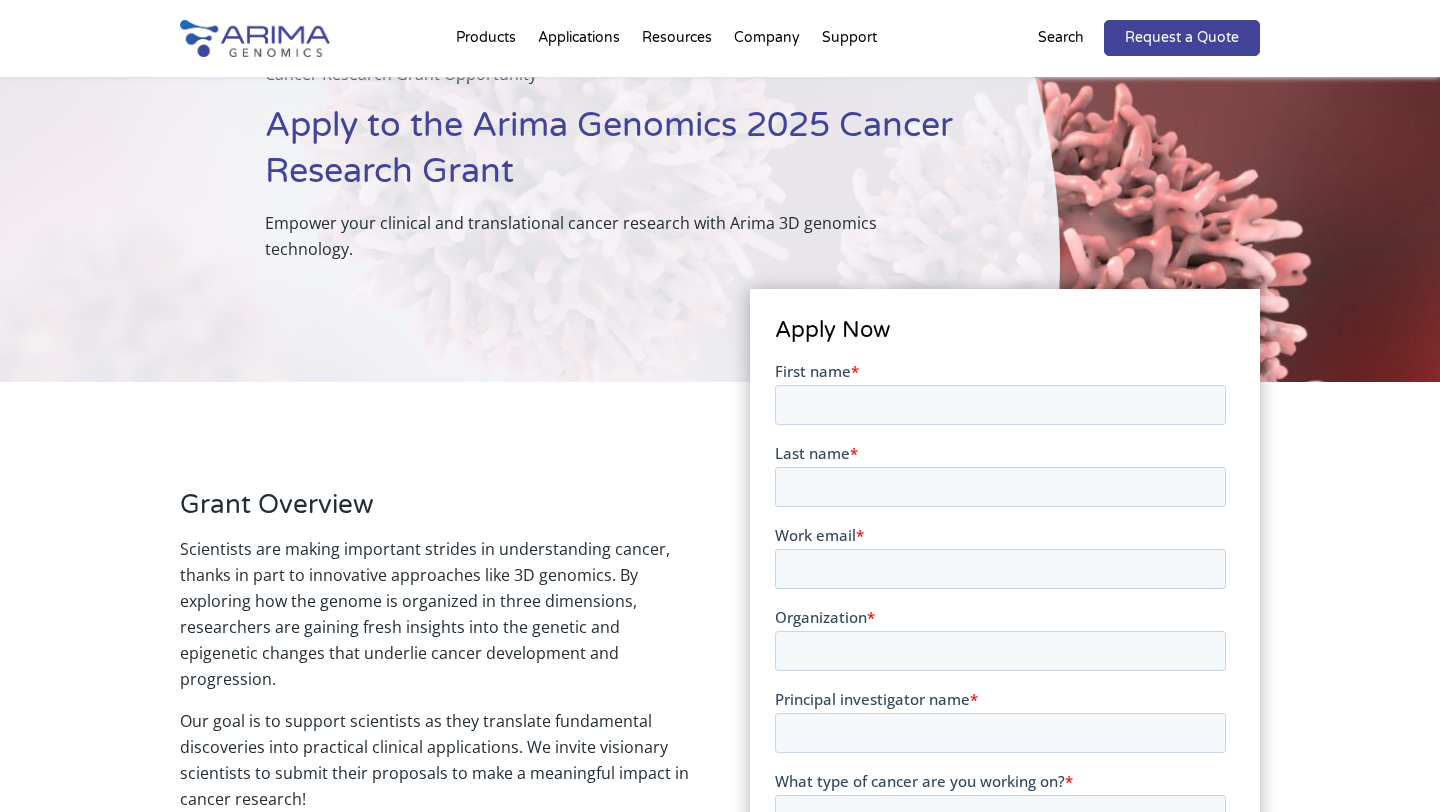 scroll, scrollTop: 134, scrollLeft: 0, axis: vertical 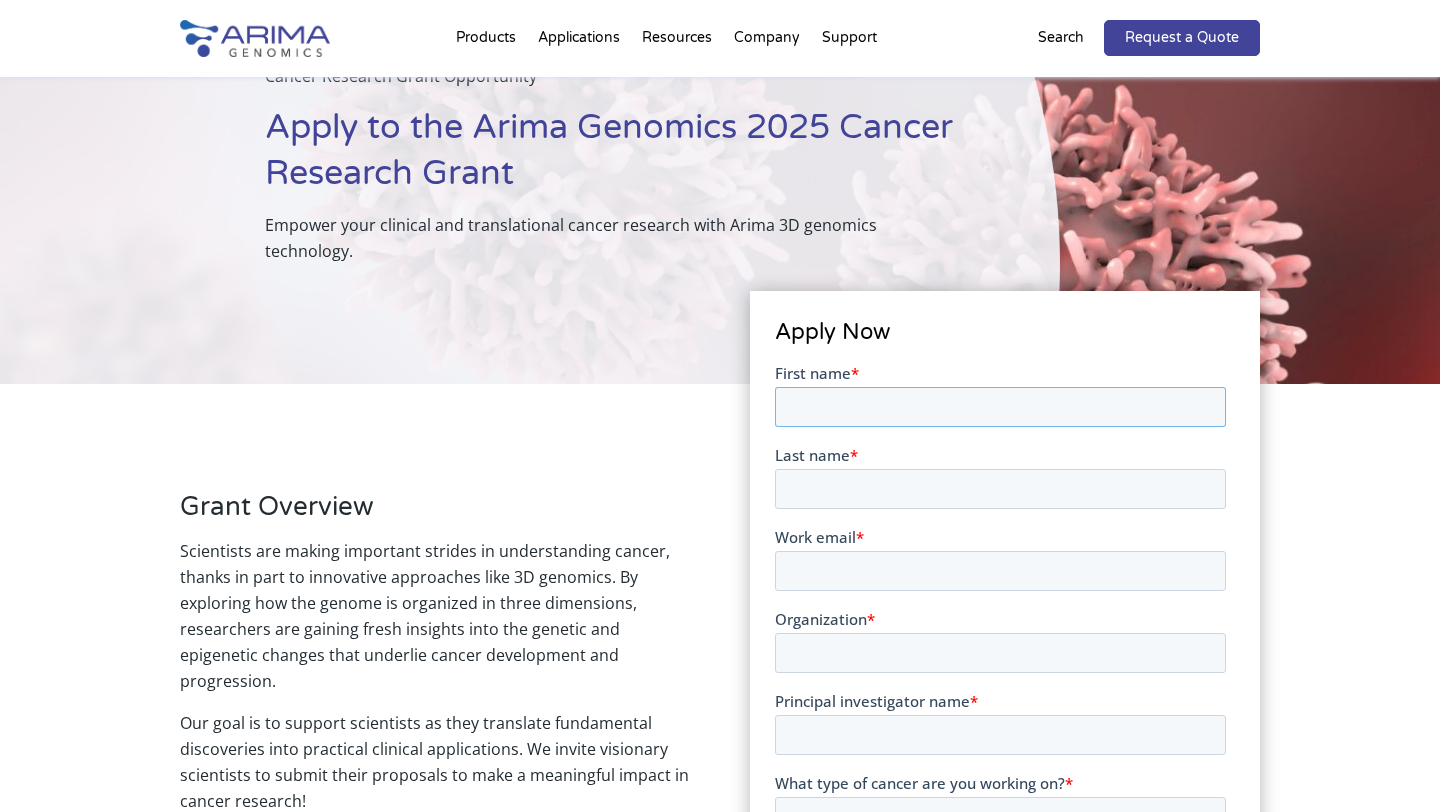 click on "First name *" at bounding box center [999, 406] 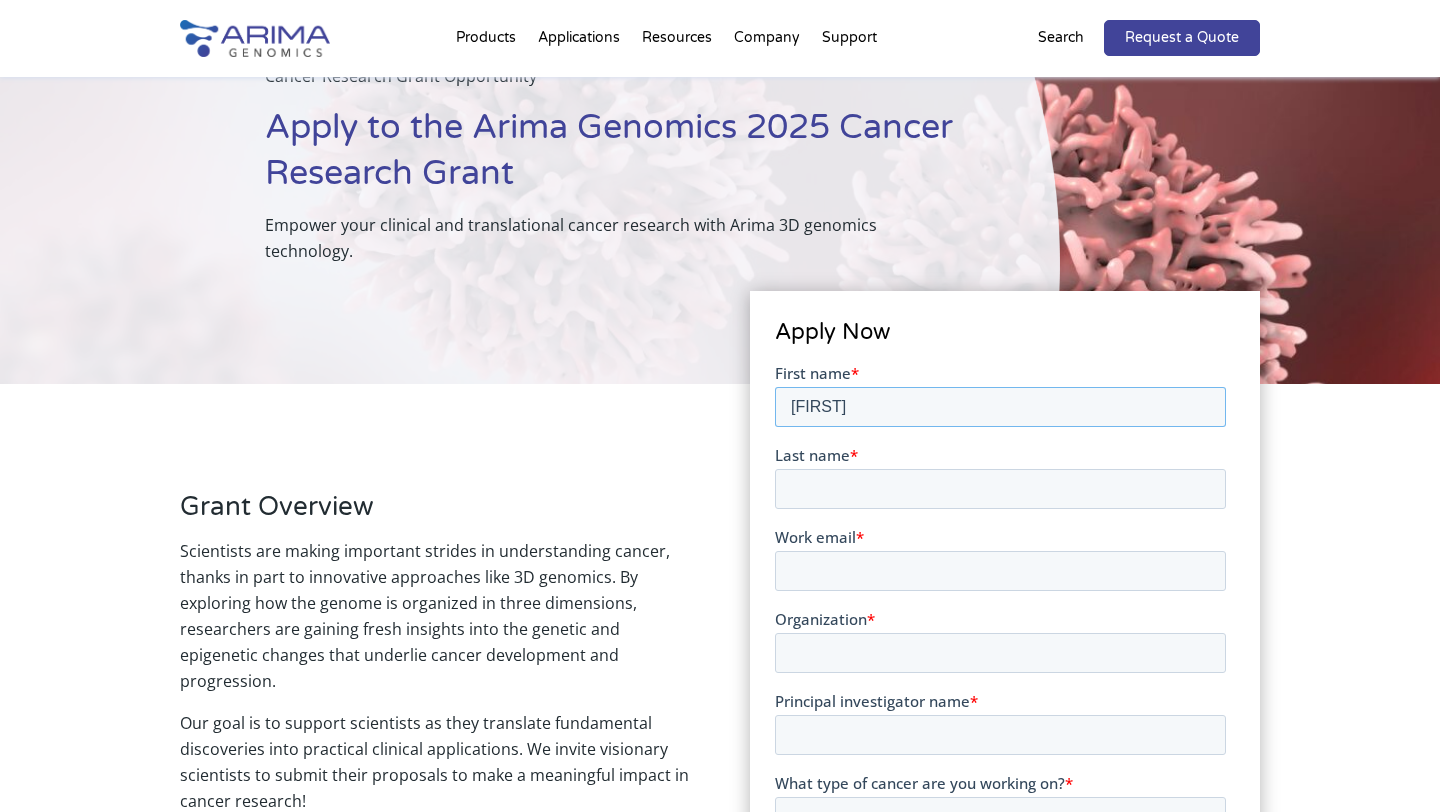 type on "[FIRST]" 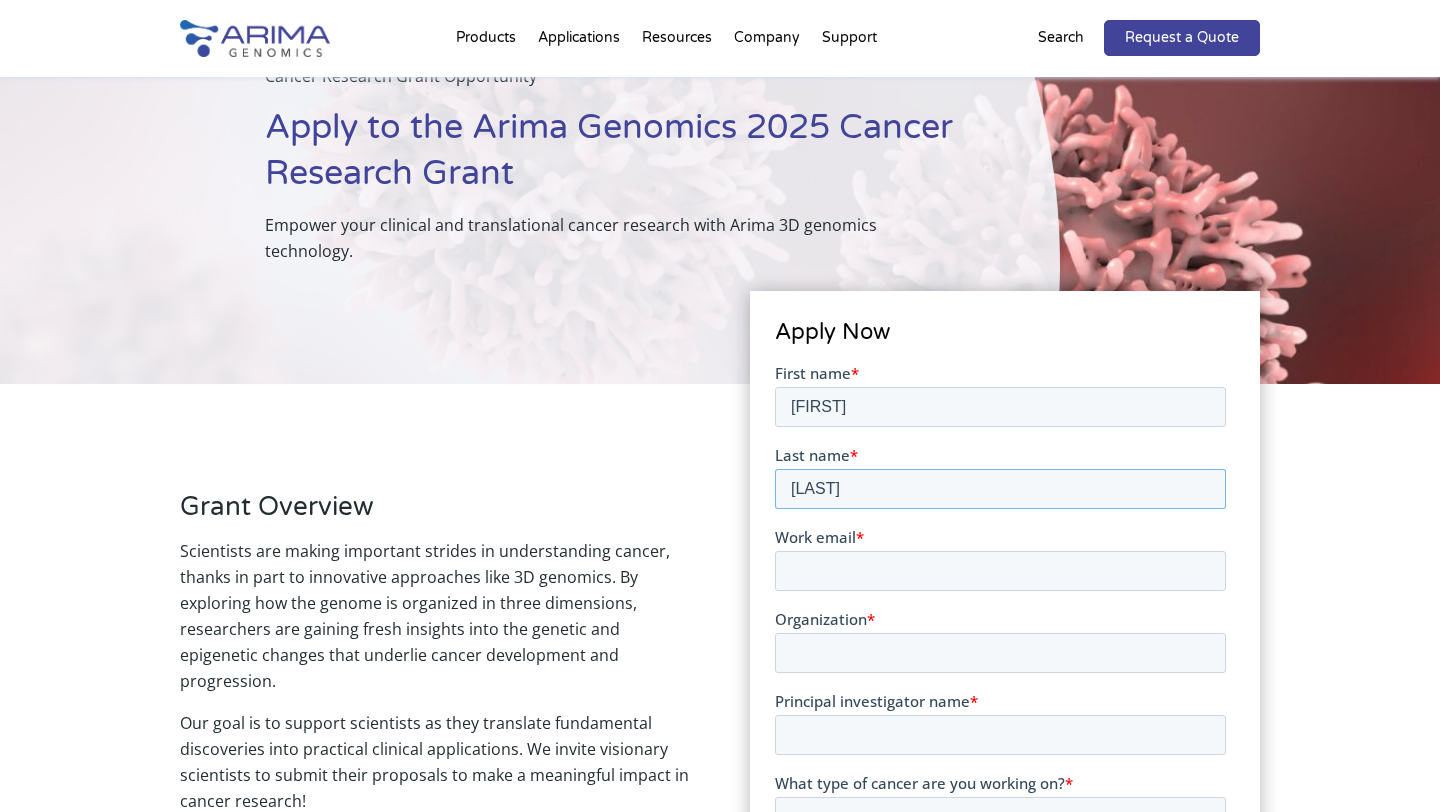 scroll, scrollTop: 168, scrollLeft: 0, axis: vertical 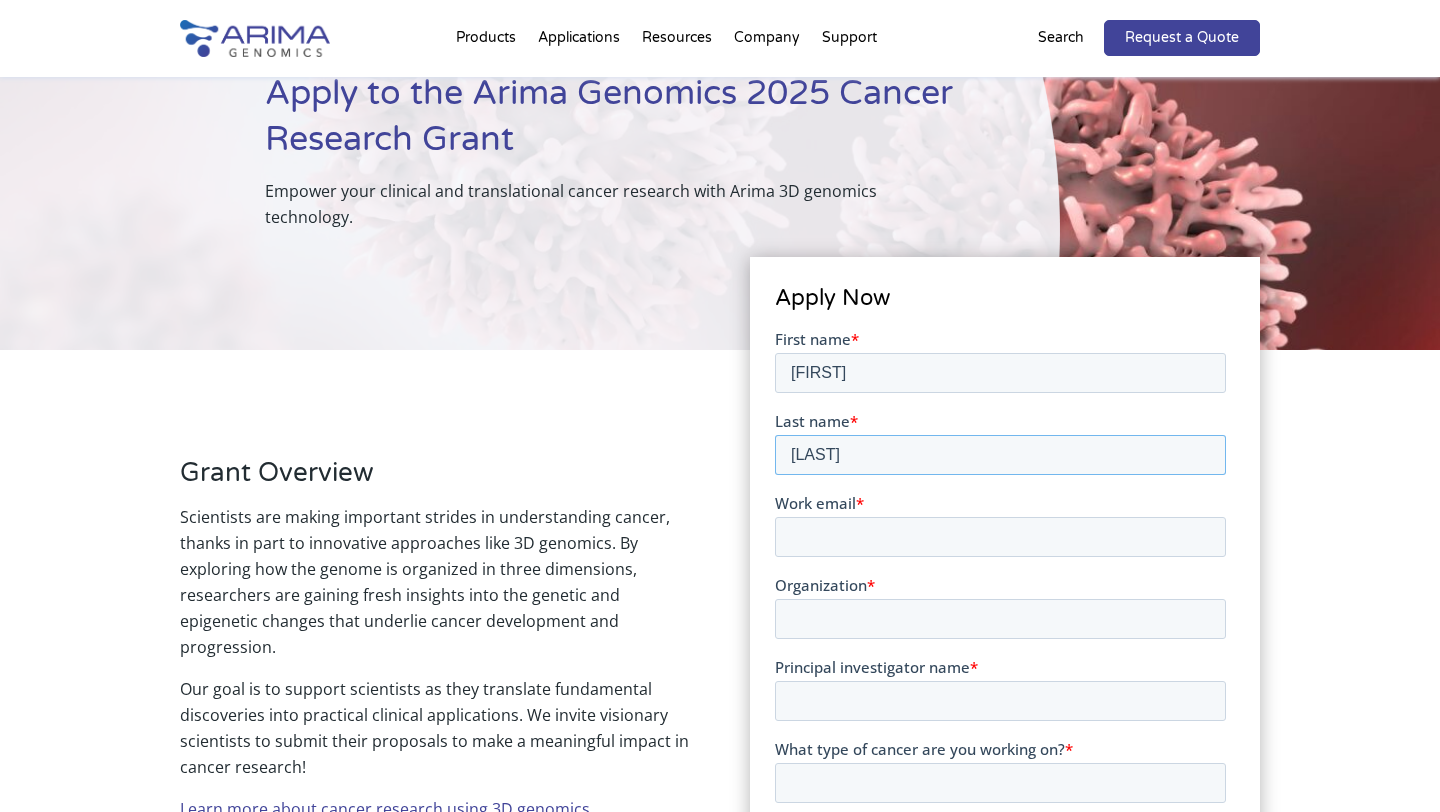 type on "[LAST]" 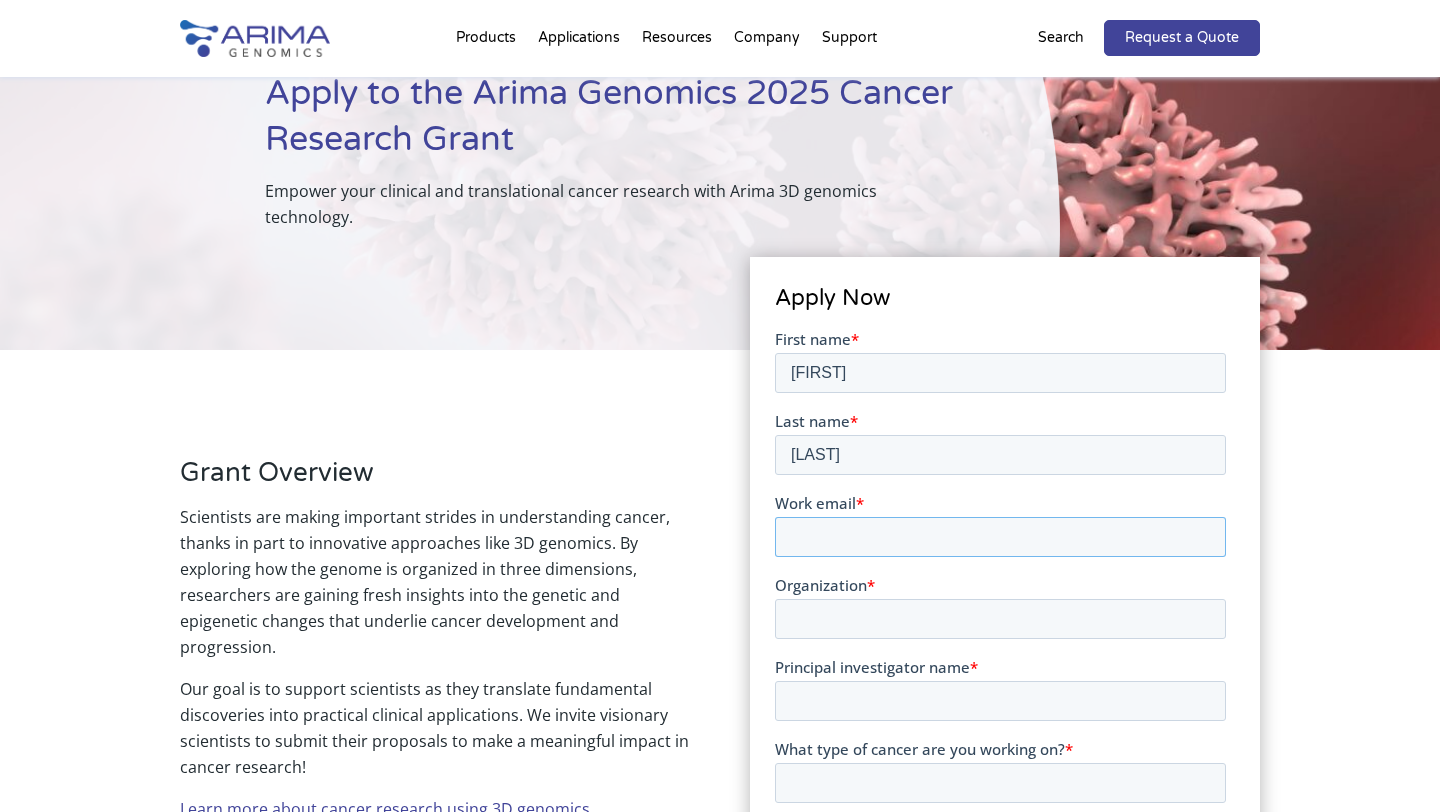 click on "Work email *" at bounding box center [999, 536] 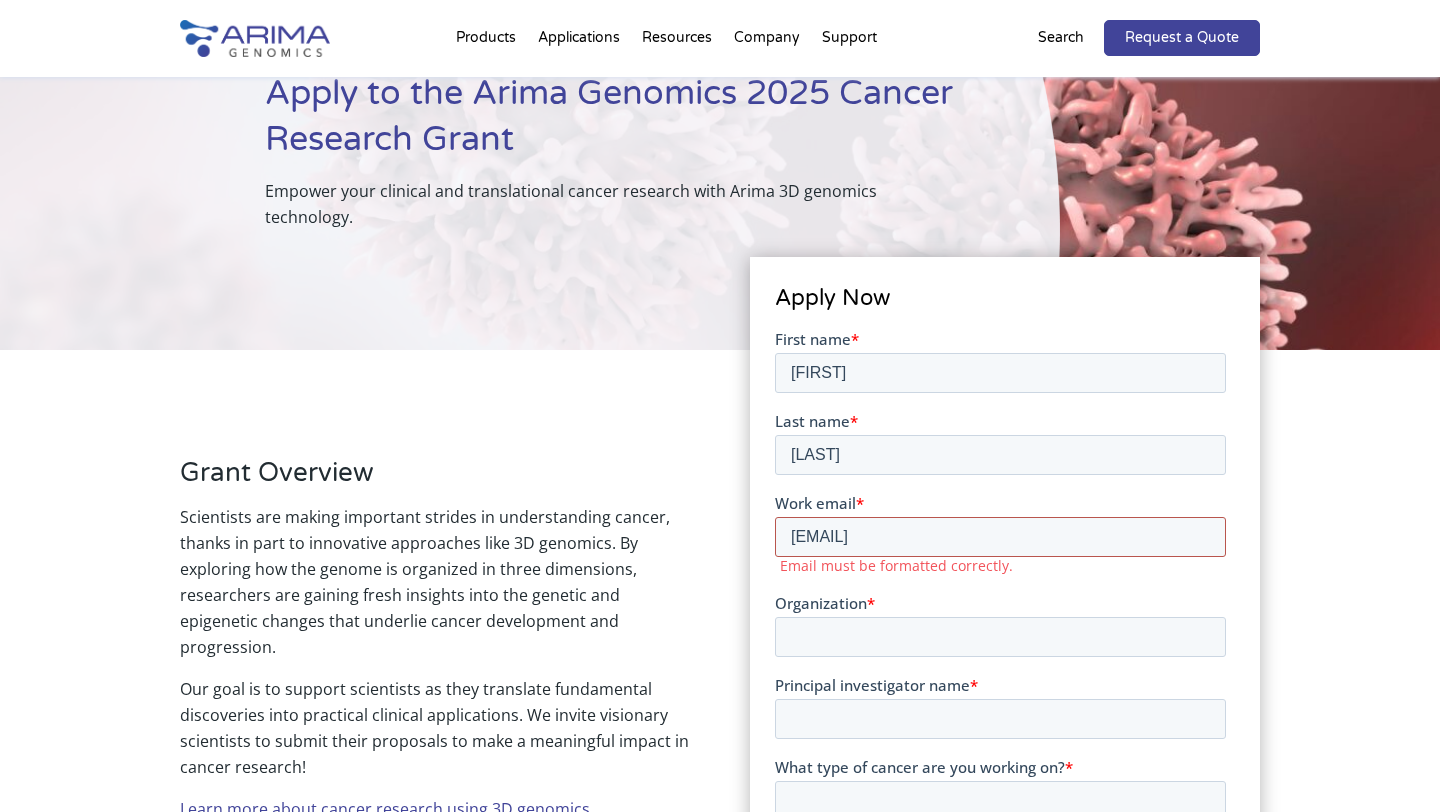 type on "[EMAIL]" 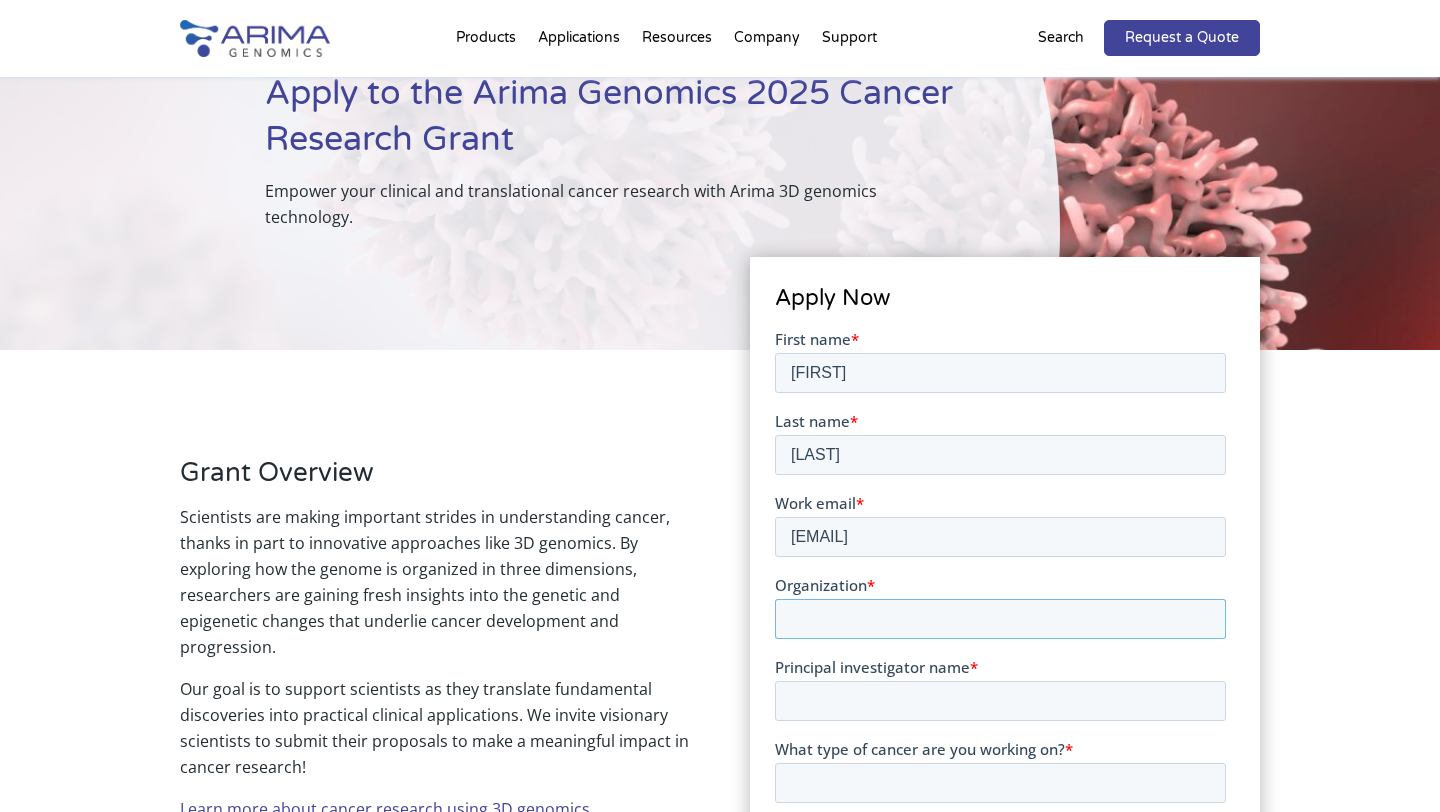 click on "Organization *" at bounding box center (999, 618) 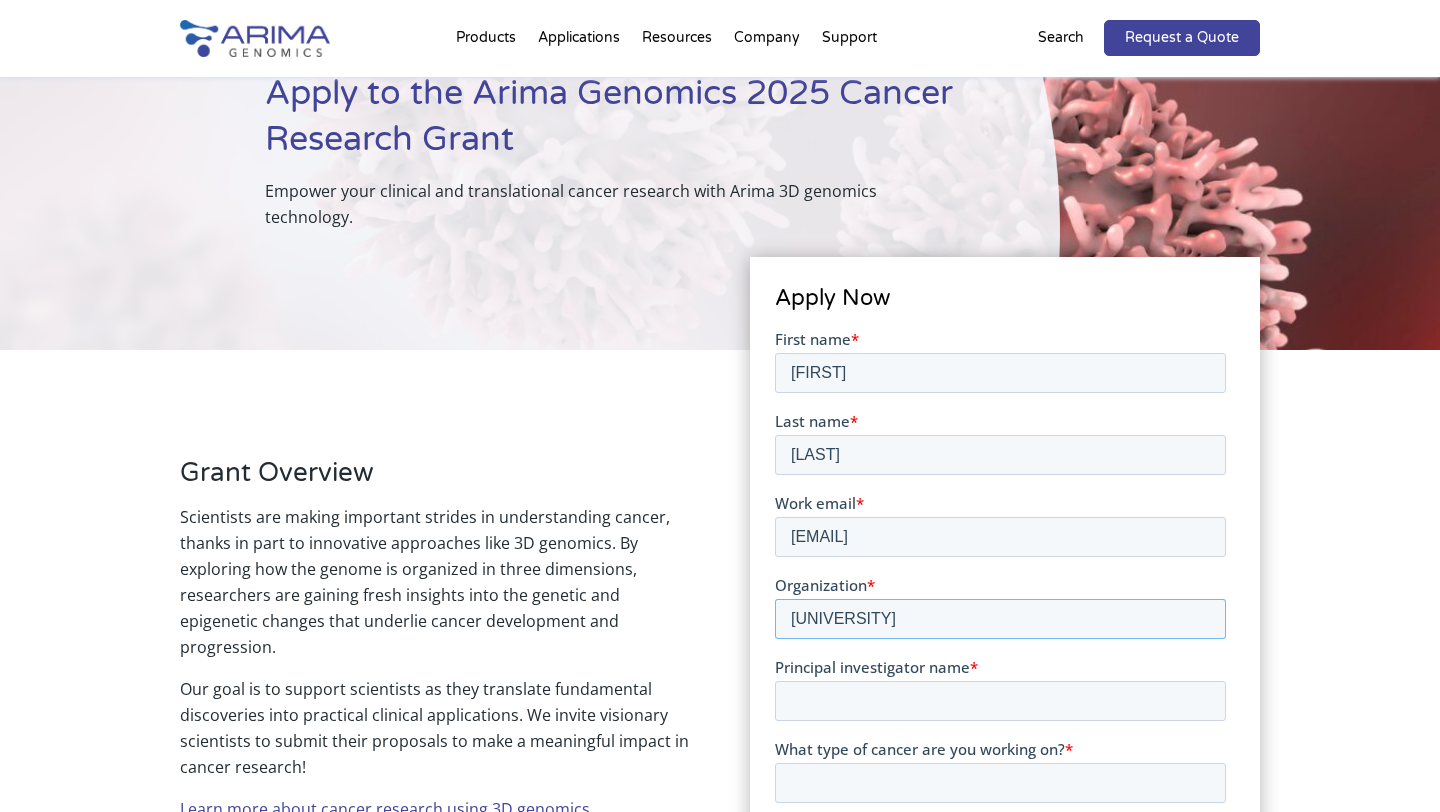 scroll, scrollTop: 279, scrollLeft: 0, axis: vertical 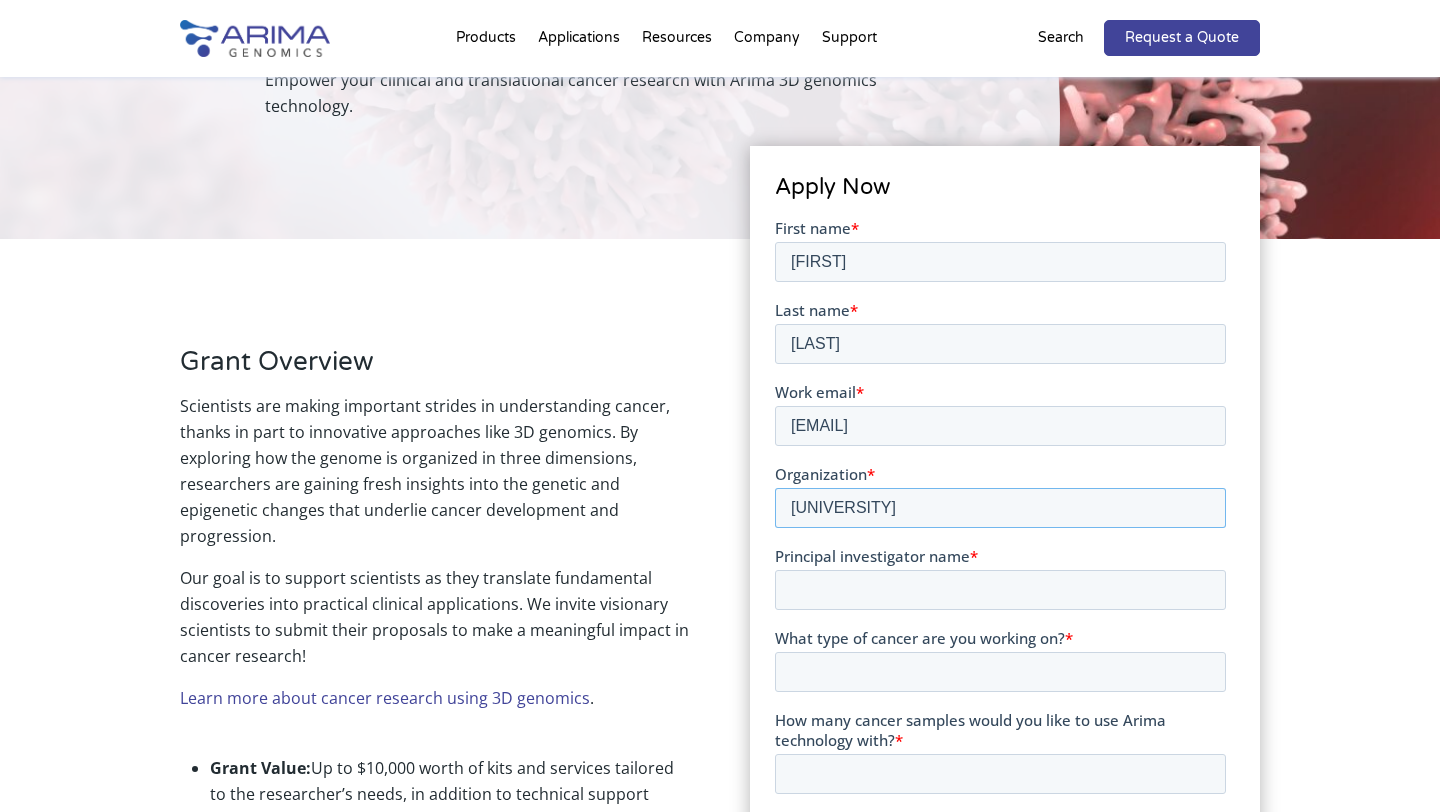 type on "[UNIVERSITY]" 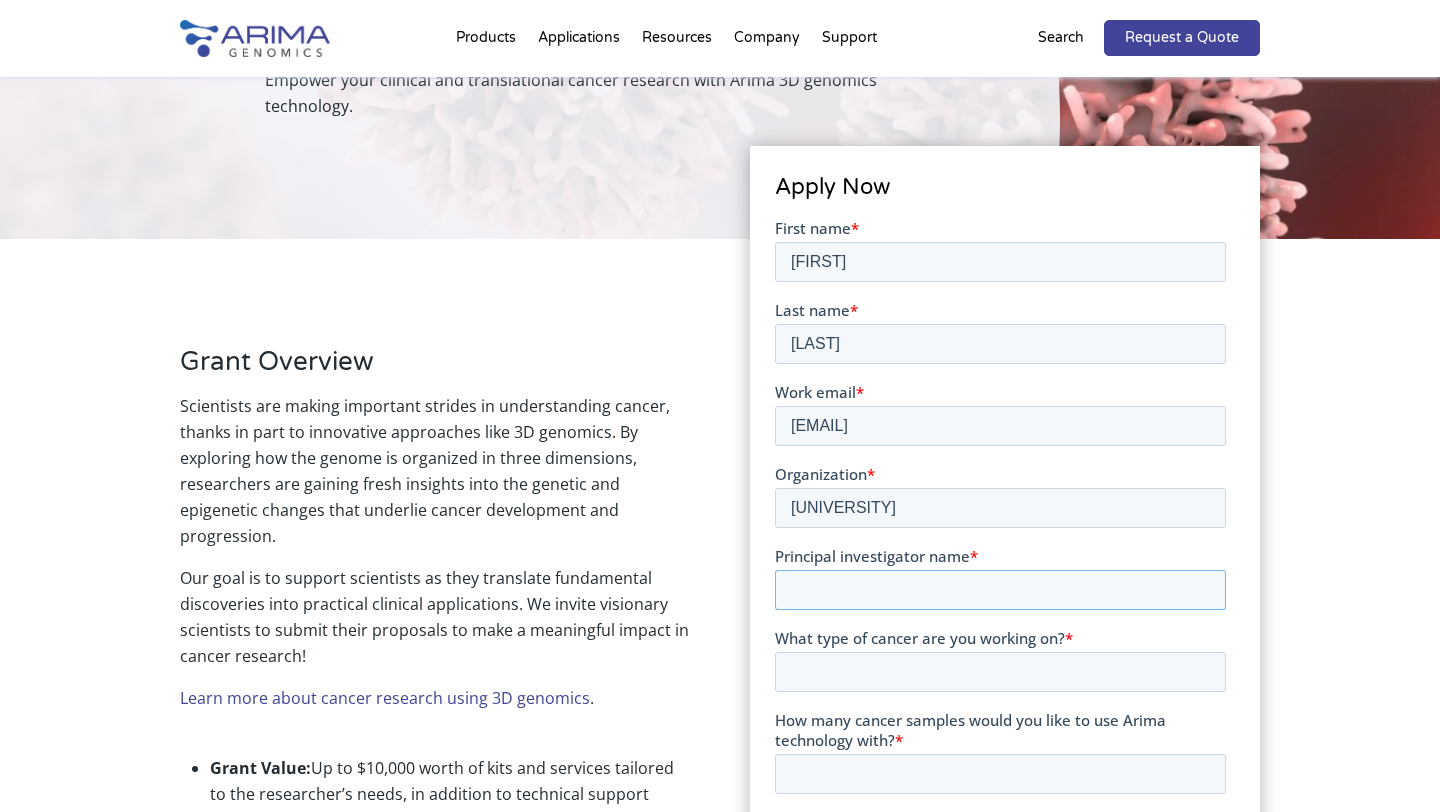 click on "Principal investigator name *" at bounding box center (999, 589) 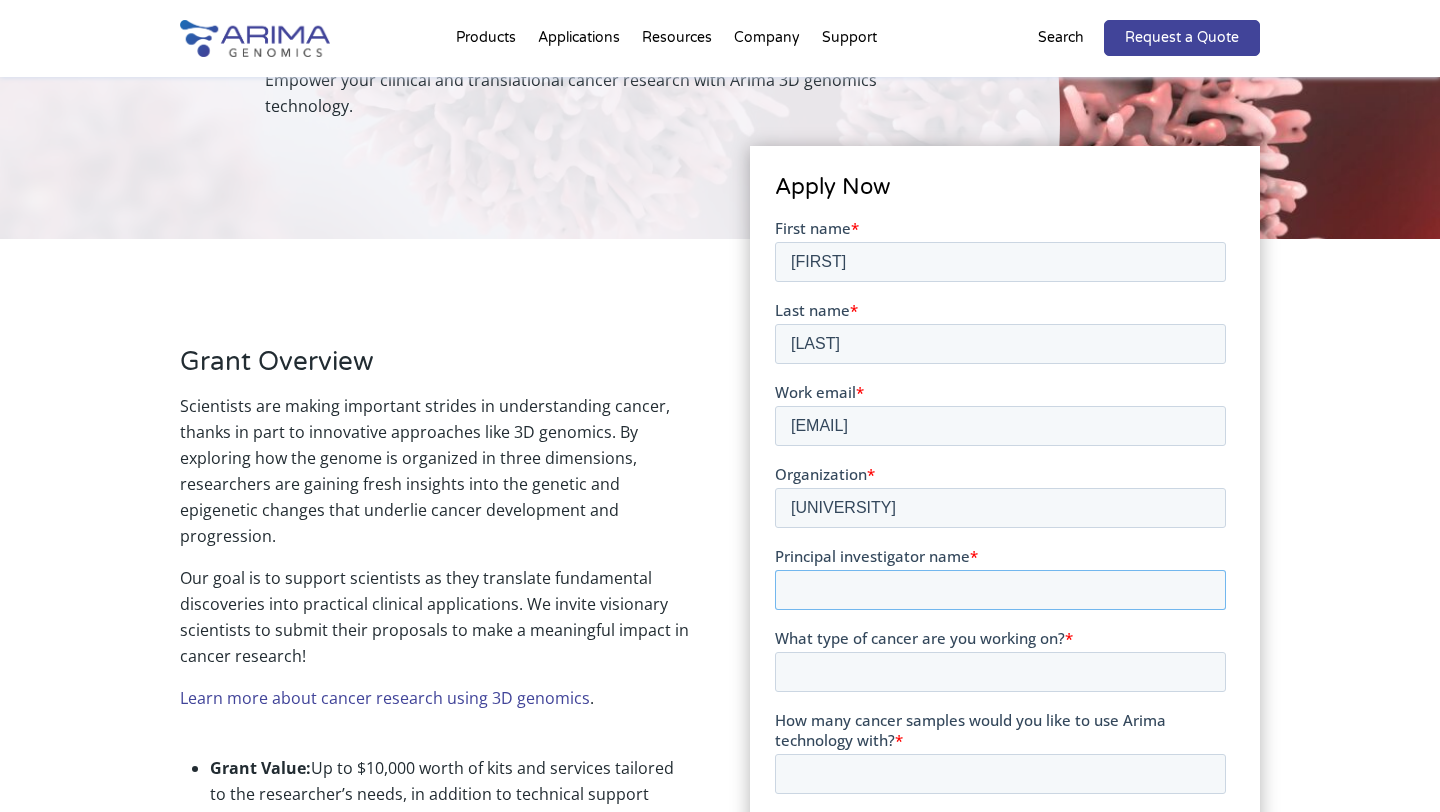 type on "[FIRST] [LAST]" 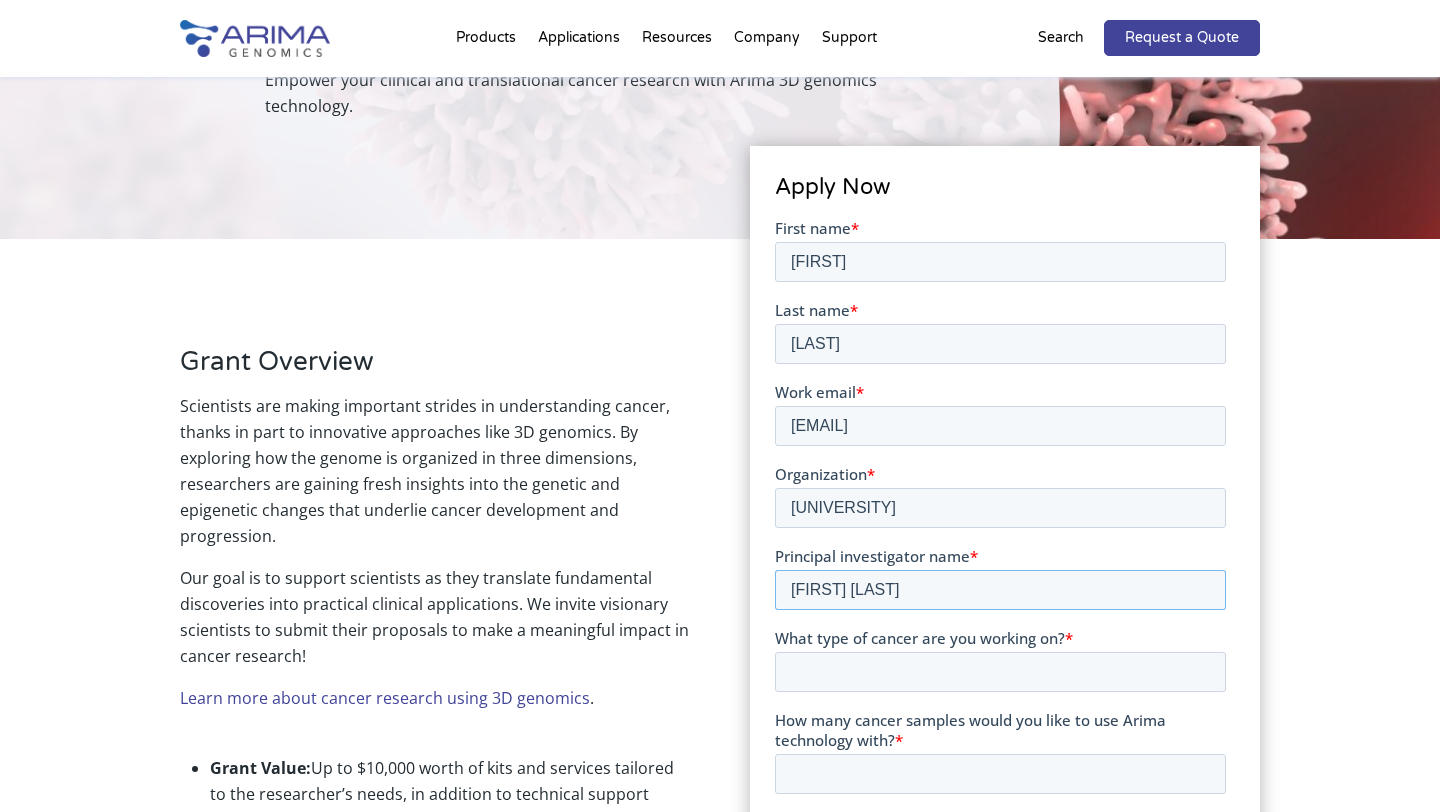 click on "[FIRST] [LAST]" at bounding box center [999, 589] 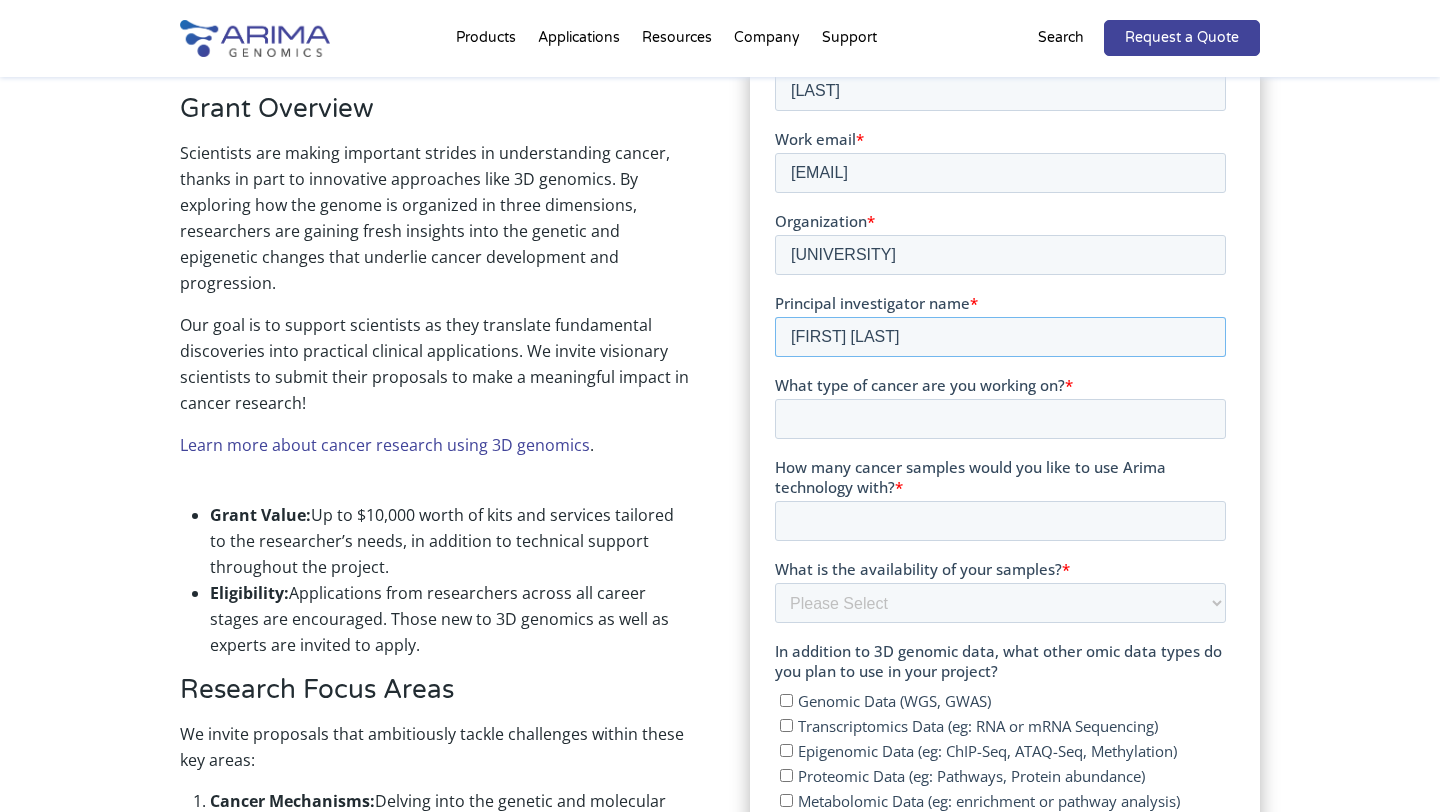 scroll, scrollTop: 503, scrollLeft: 0, axis: vertical 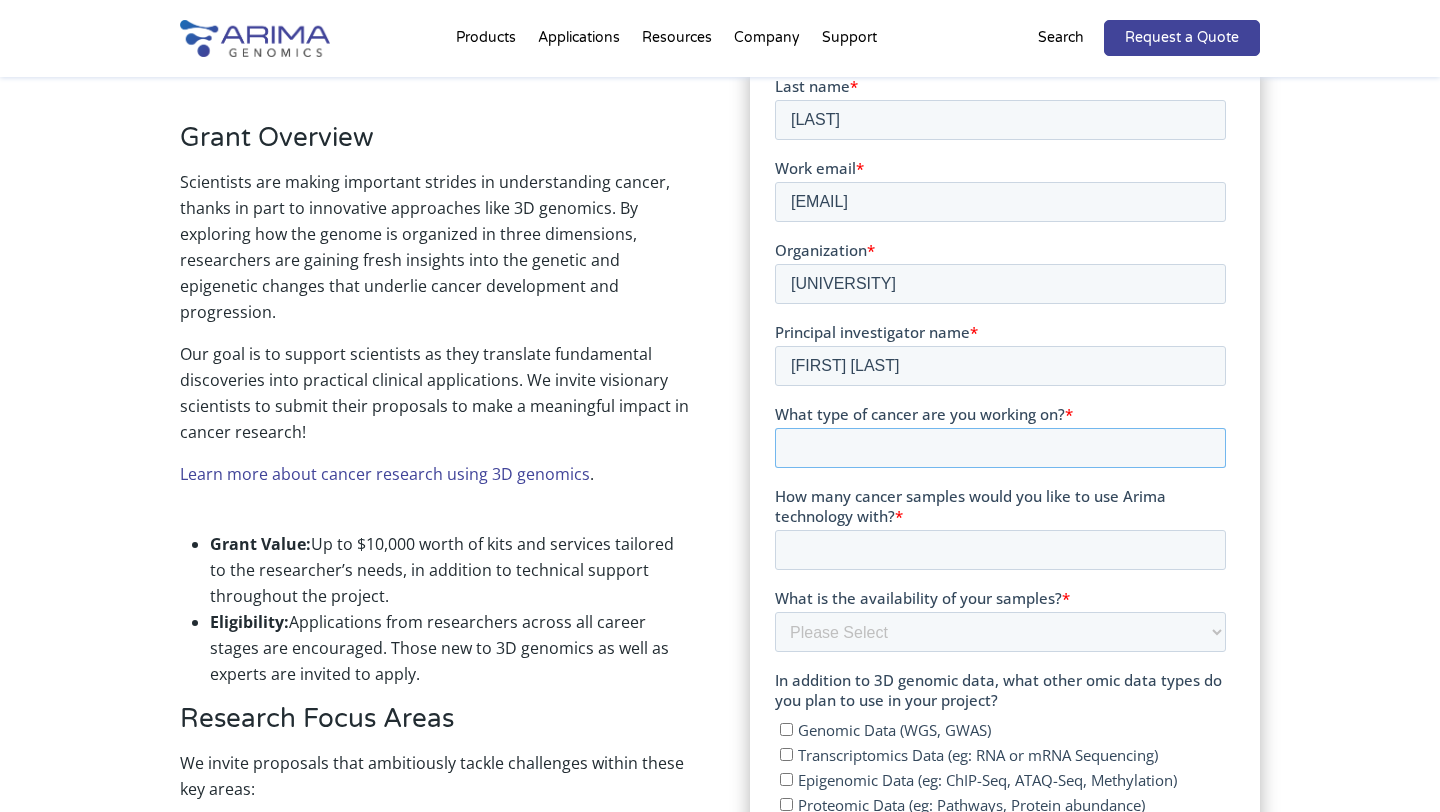 click on "What type of cancer are you working on?  *" at bounding box center (999, 448) 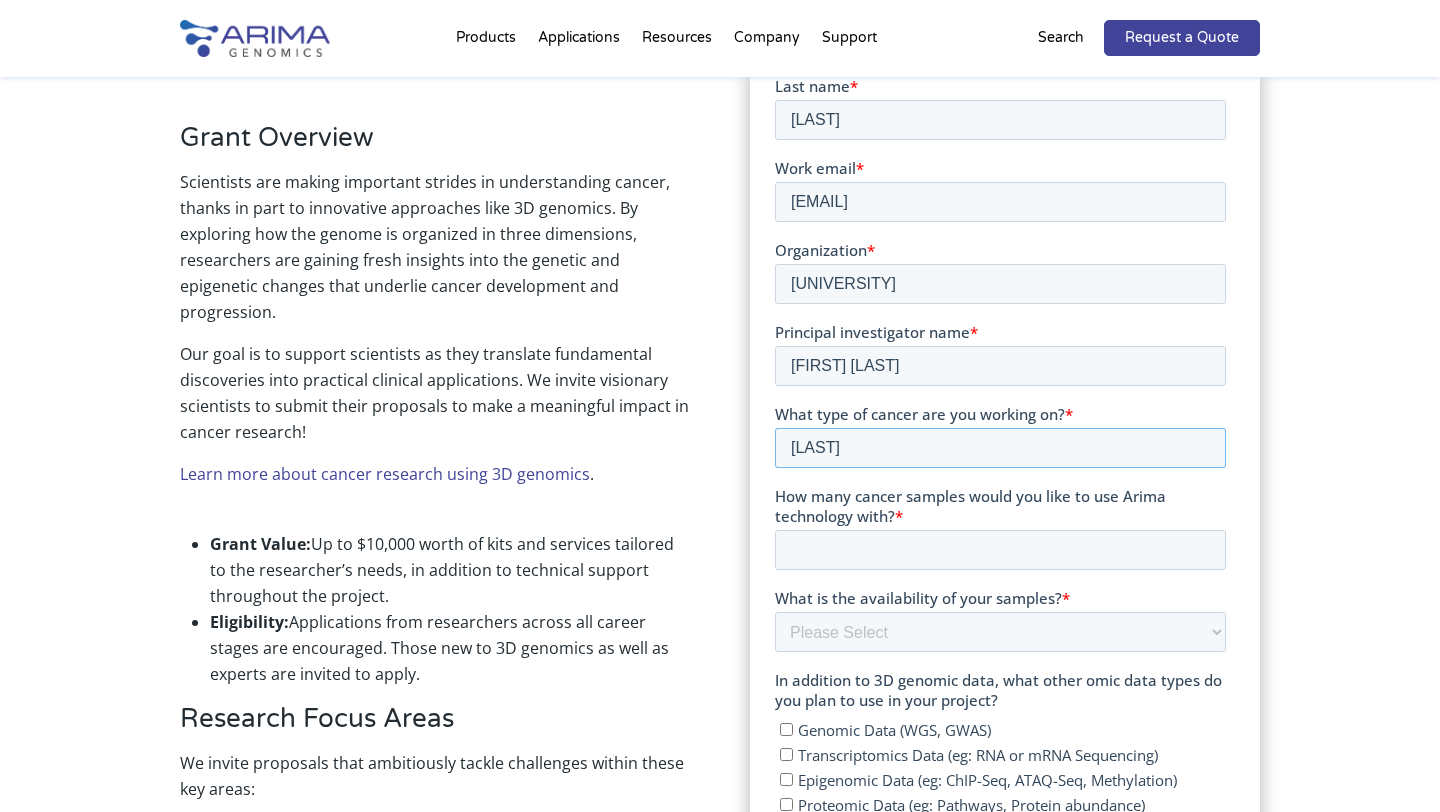 type on "[LAST]" 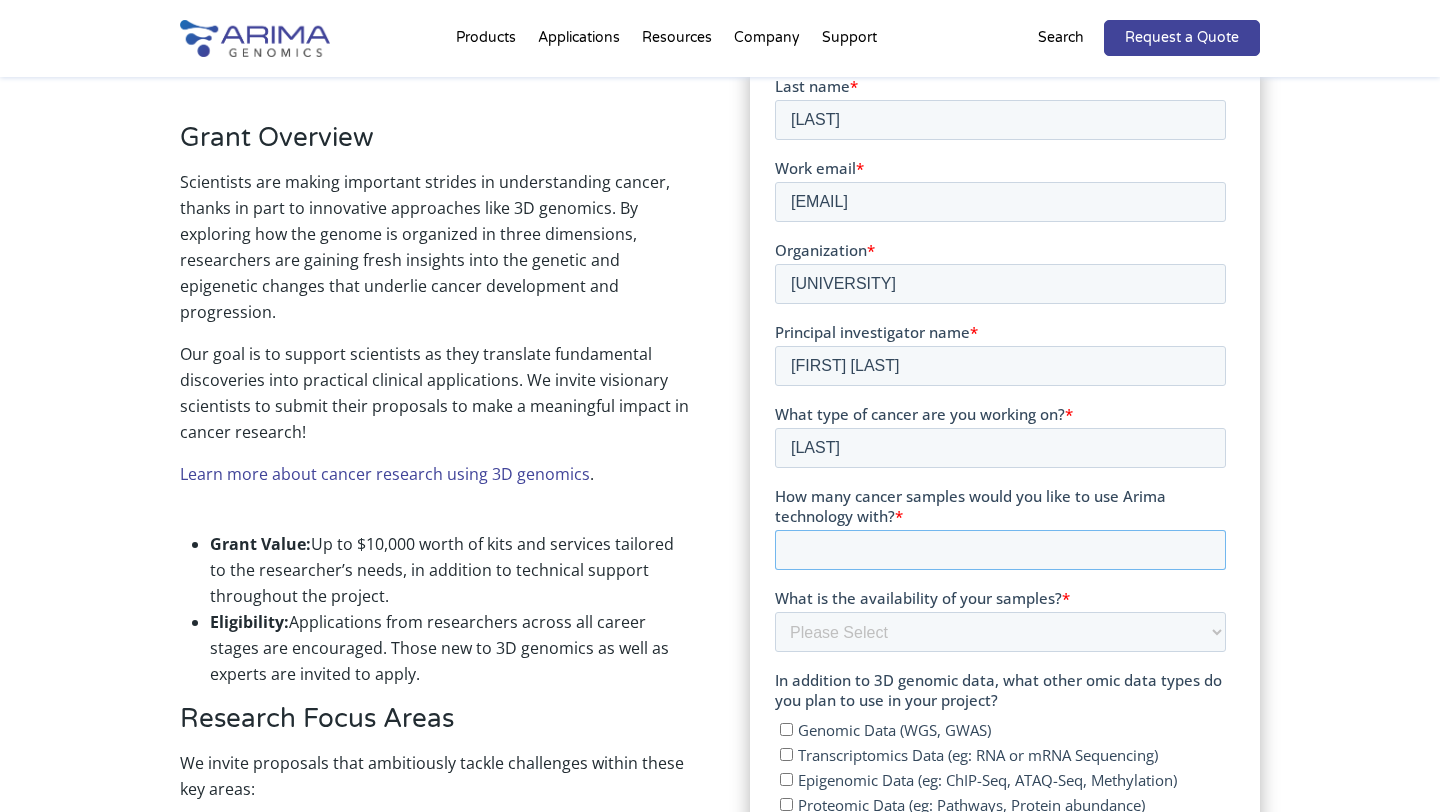 click on "How many cancer samples would you like to use Arima technology with? *" at bounding box center (999, 550) 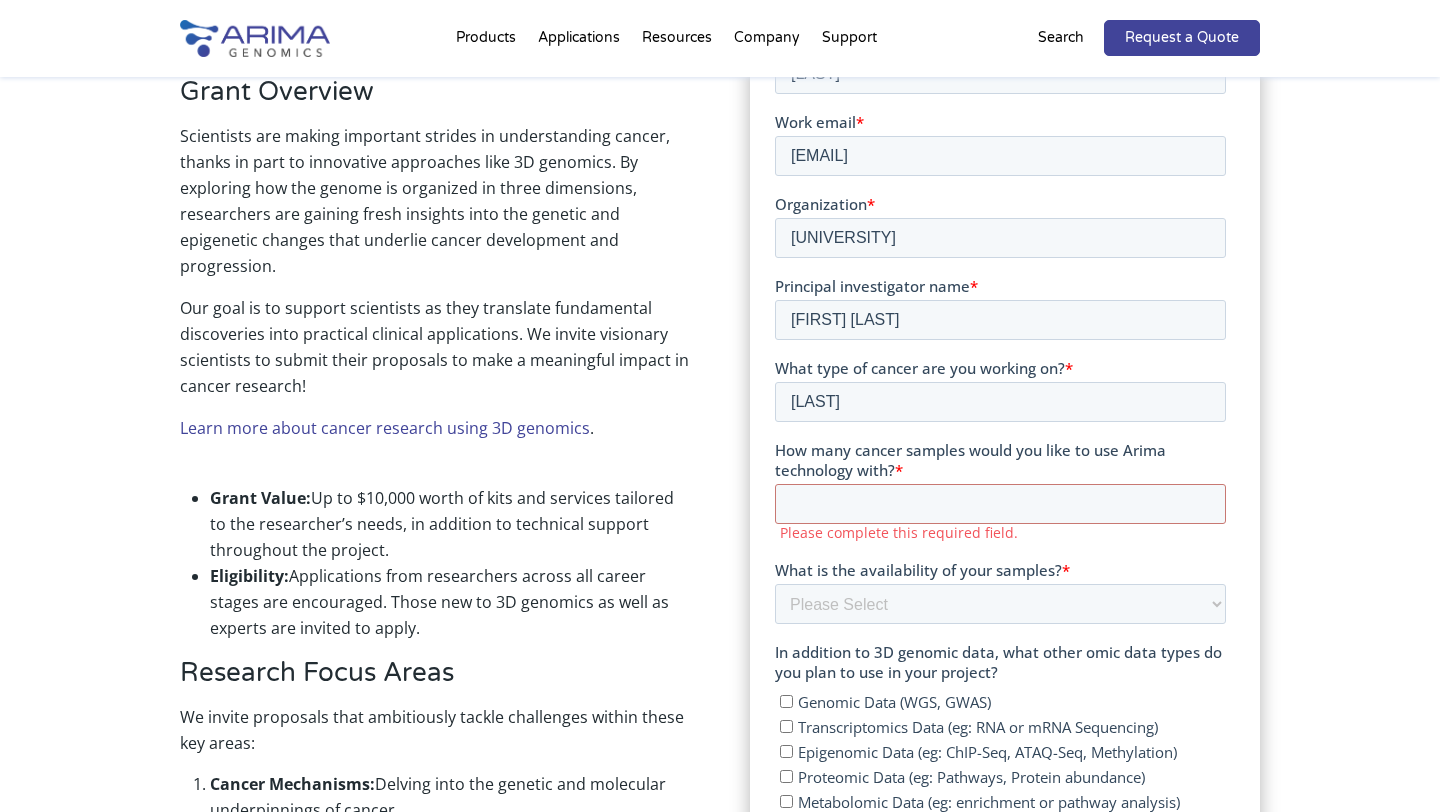 scroll, scrollTop: 550, scrollLeft: 0, axis: vertical 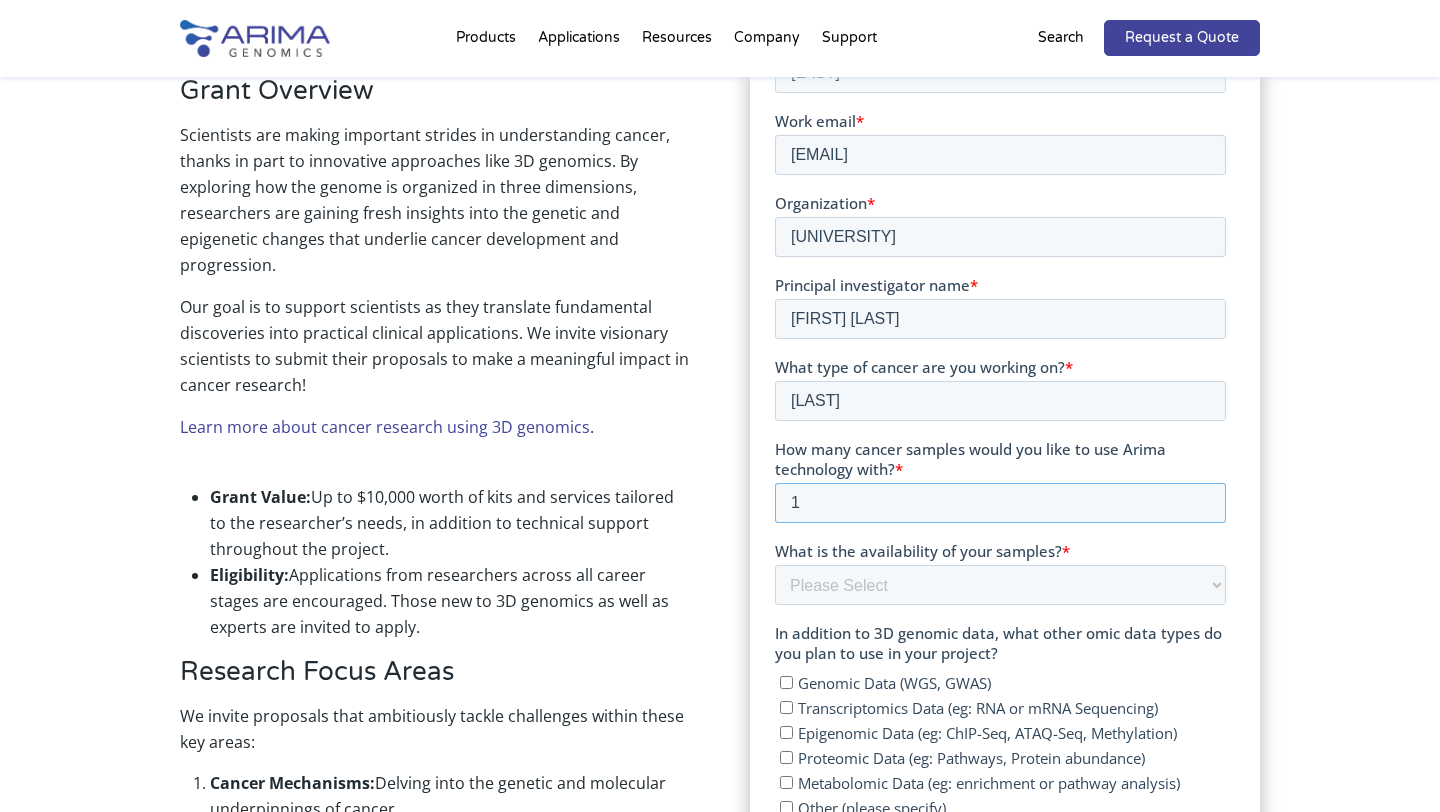 type on "1" 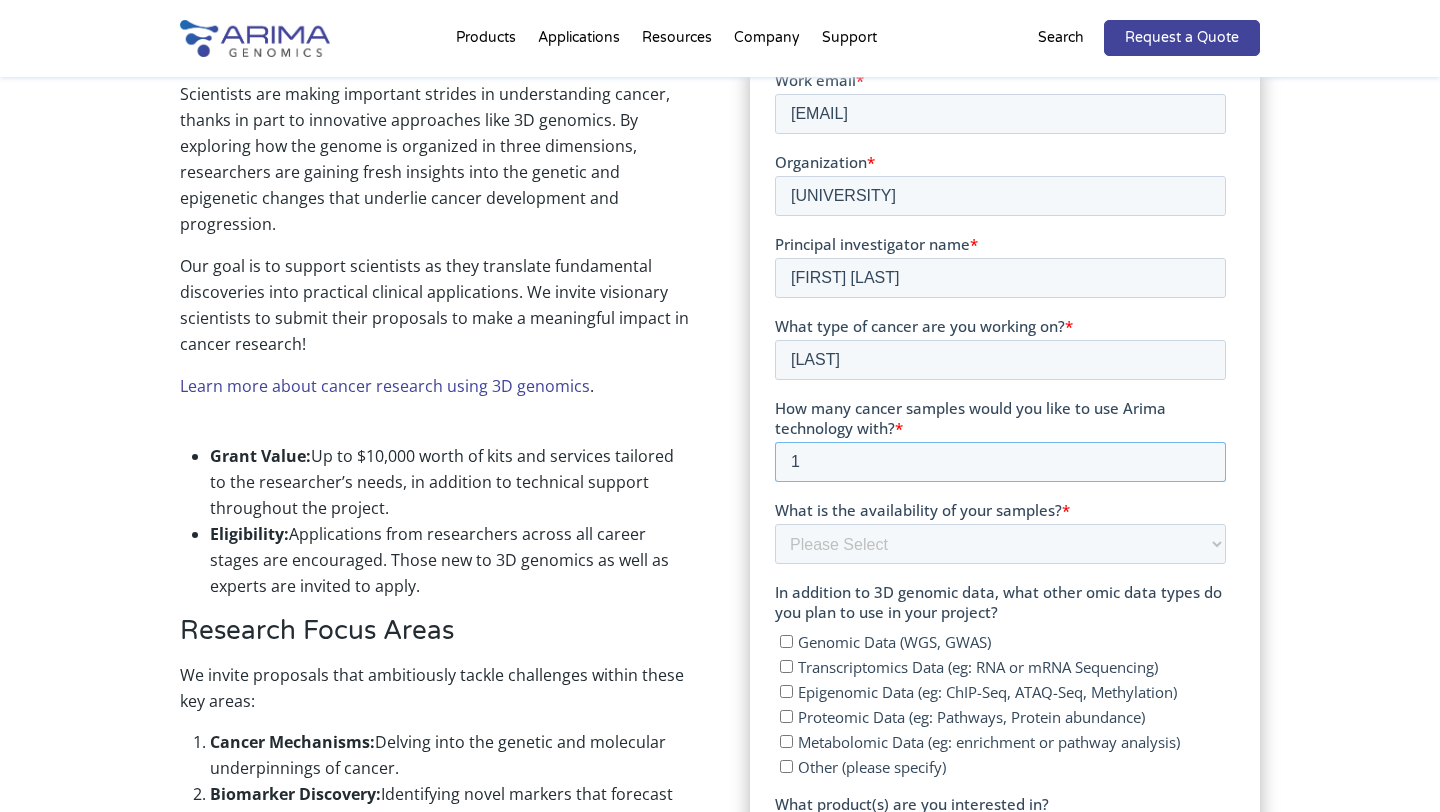 scroll, scrollTop: 595, scrollLeft: 0, axis: vertical 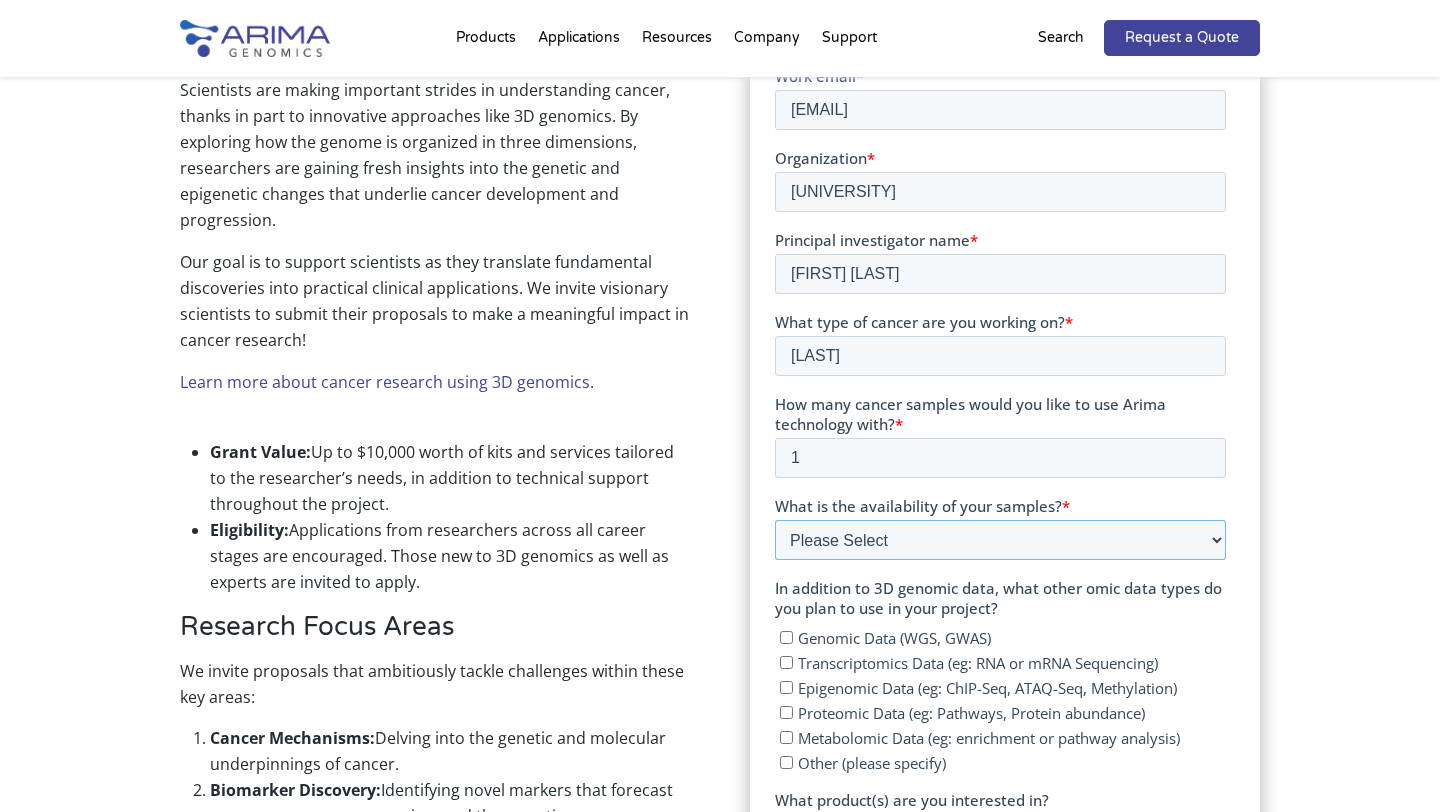 click on "Please Select Currently ready for use Will be ready within 2 months Will take longer than 2 months to acquire" at bounding box center [999, 540] 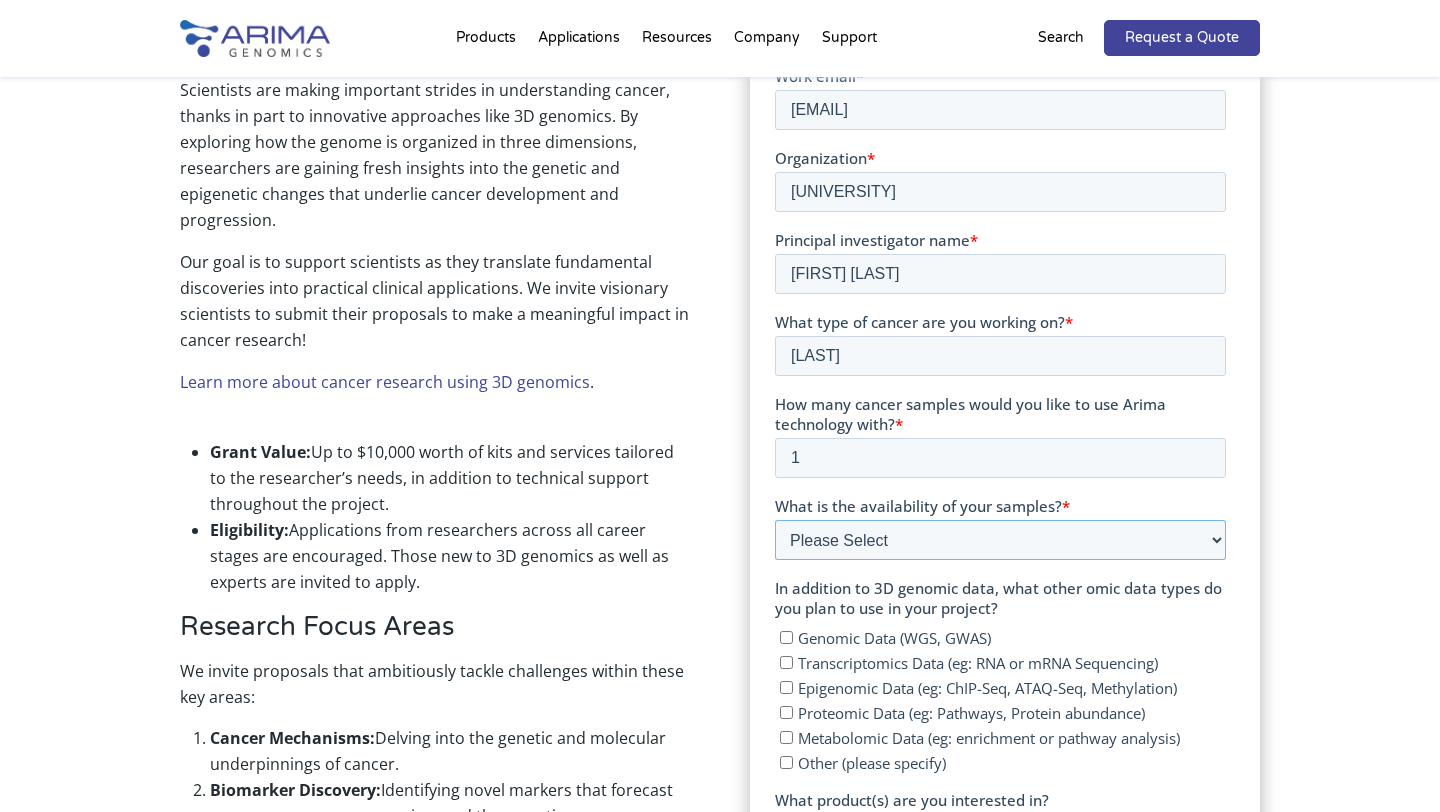 select on "Currently ready for use" 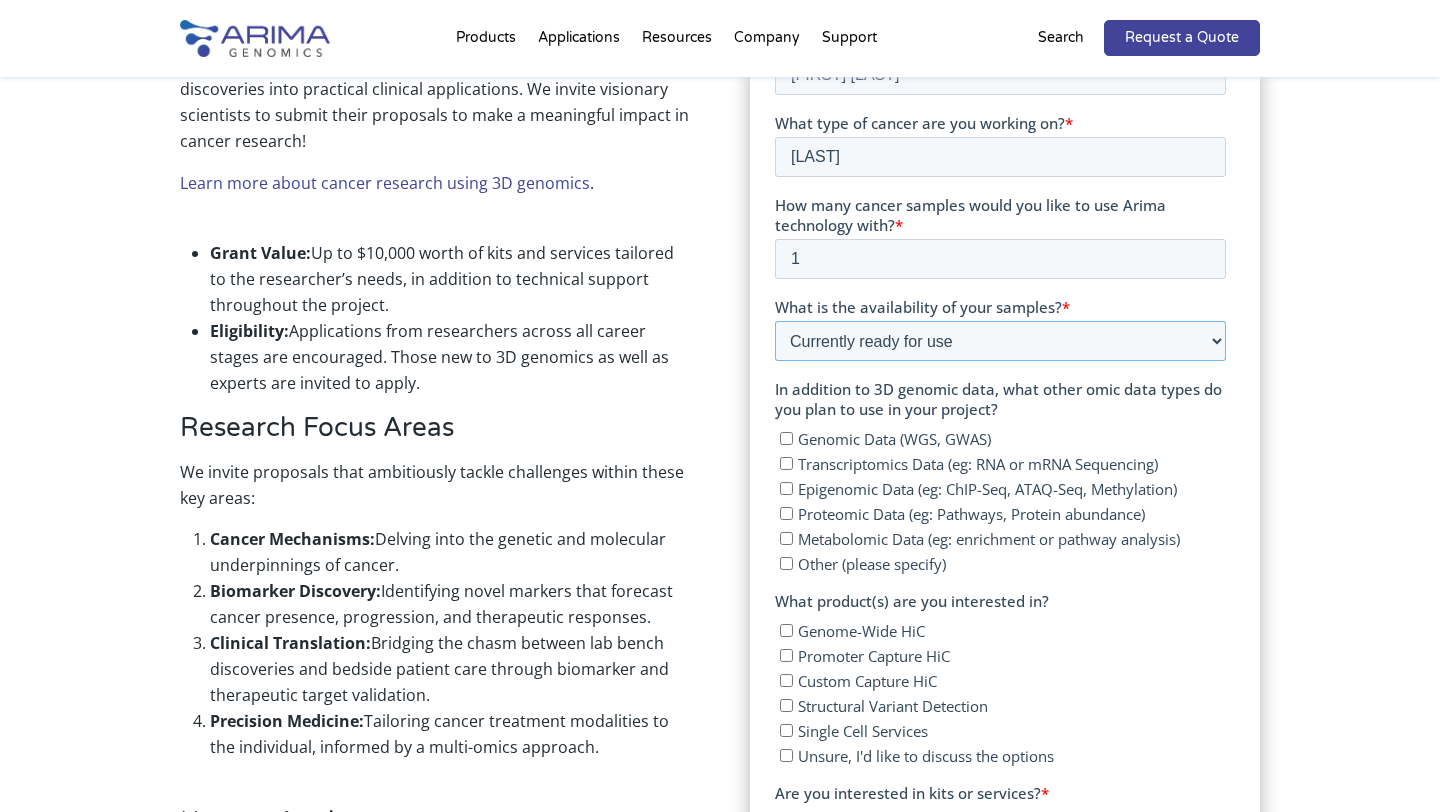 scroll, scrollTop: 795, scrollLeft: 0, axis: vertical 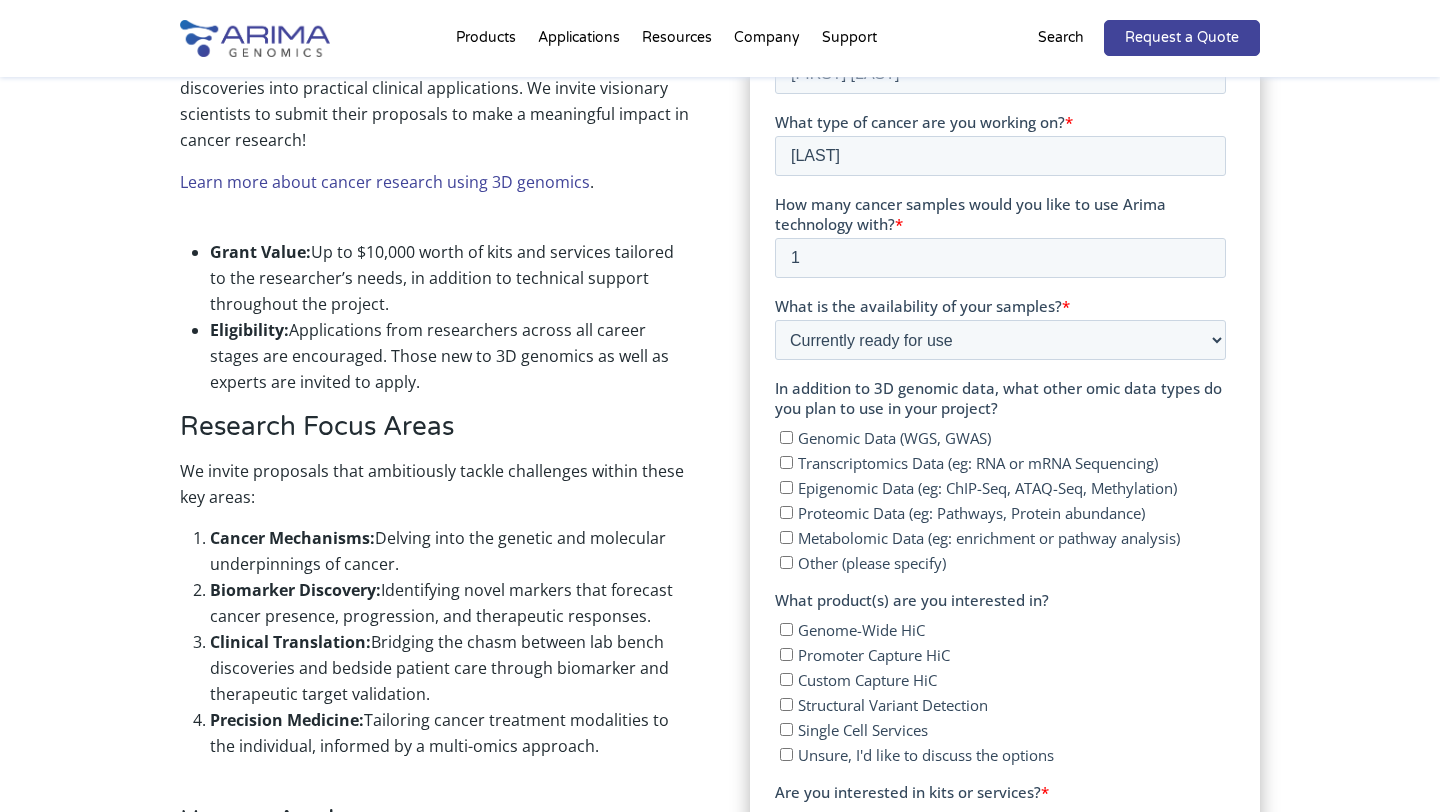 click on "Transcriptomics Data (eg: RNA or mRNA Sequencing)" at bounding box center [785, 462] 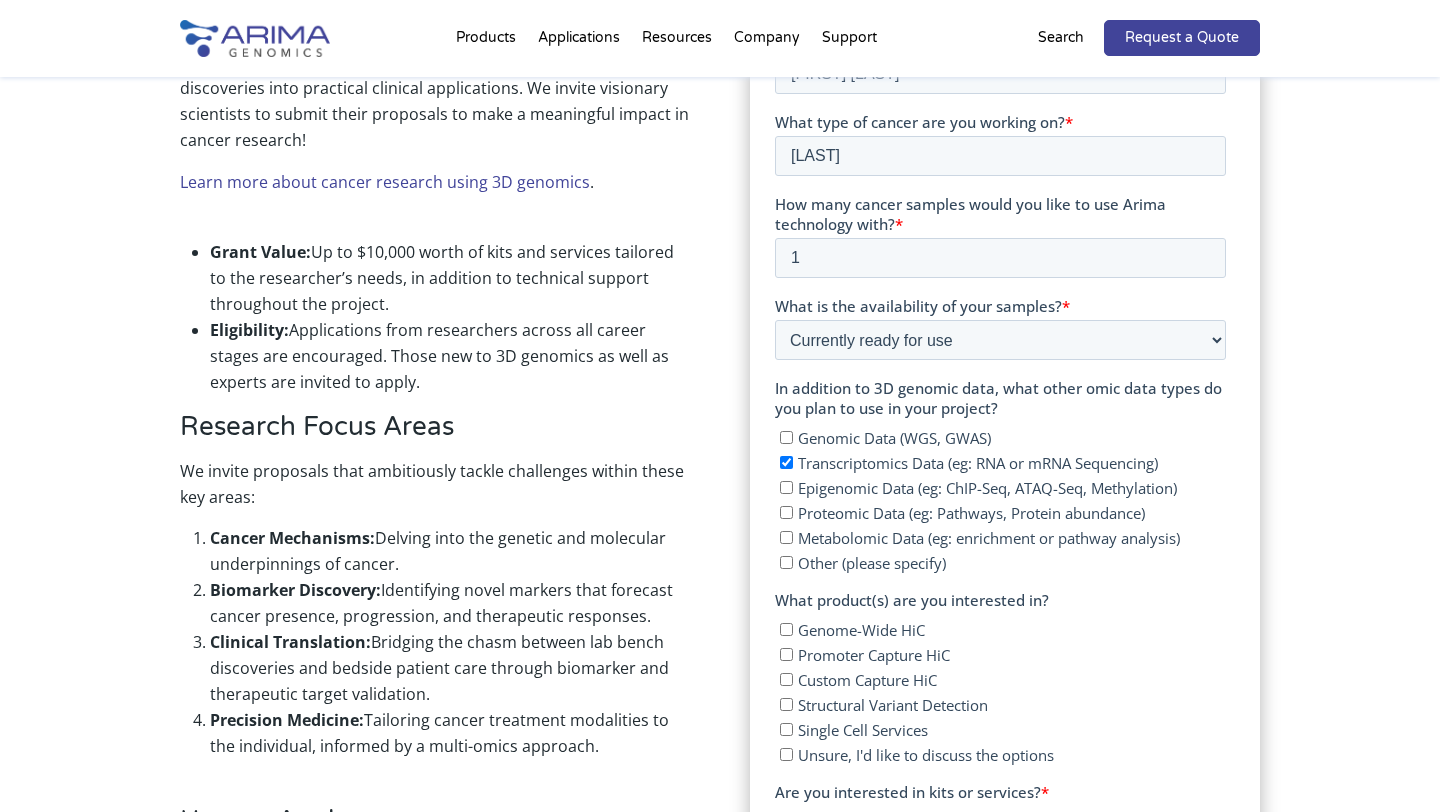 checkbox on "true" 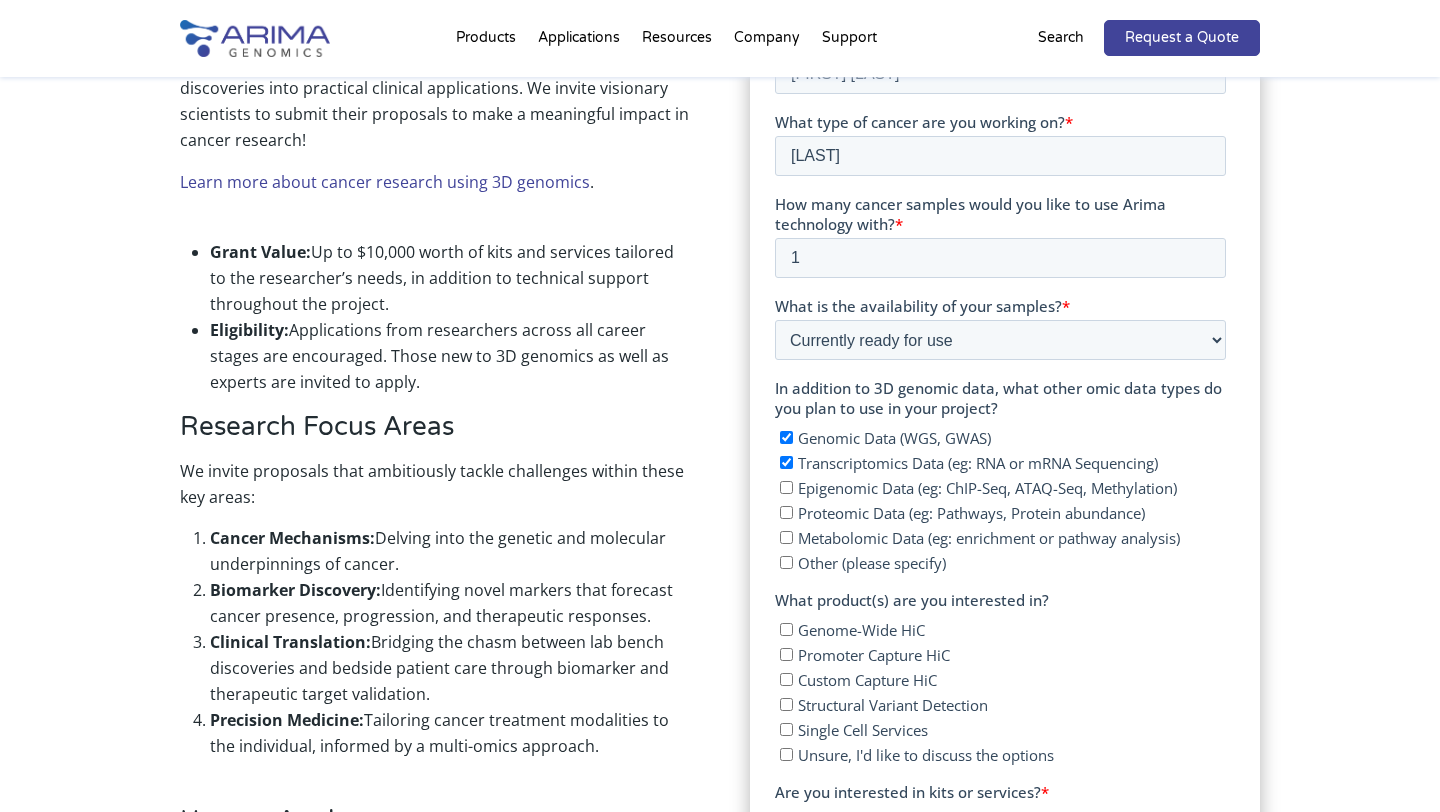 click on "Genomic Data (WGS, GWAS)" at bounding box center (785, 437) 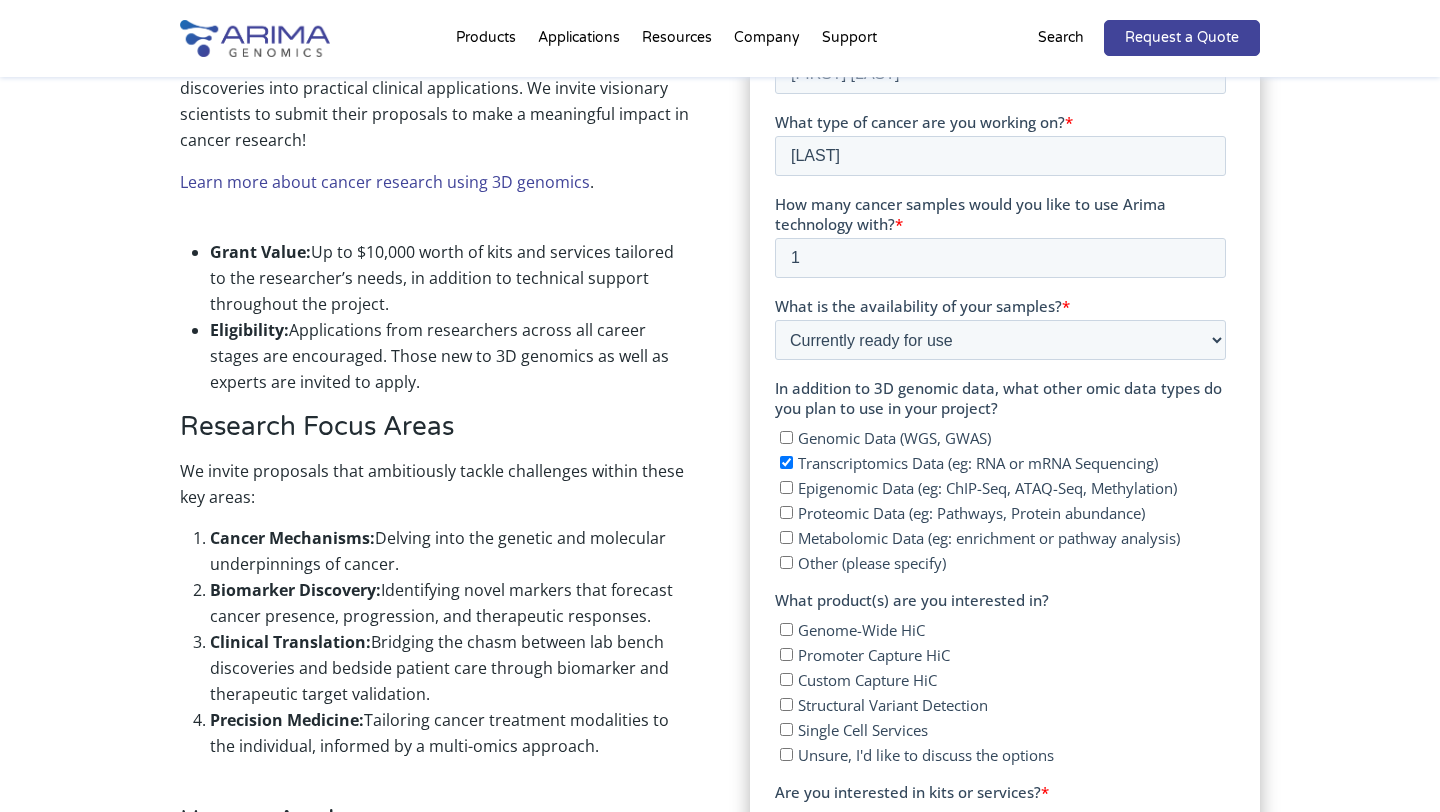 checkbox on "false" 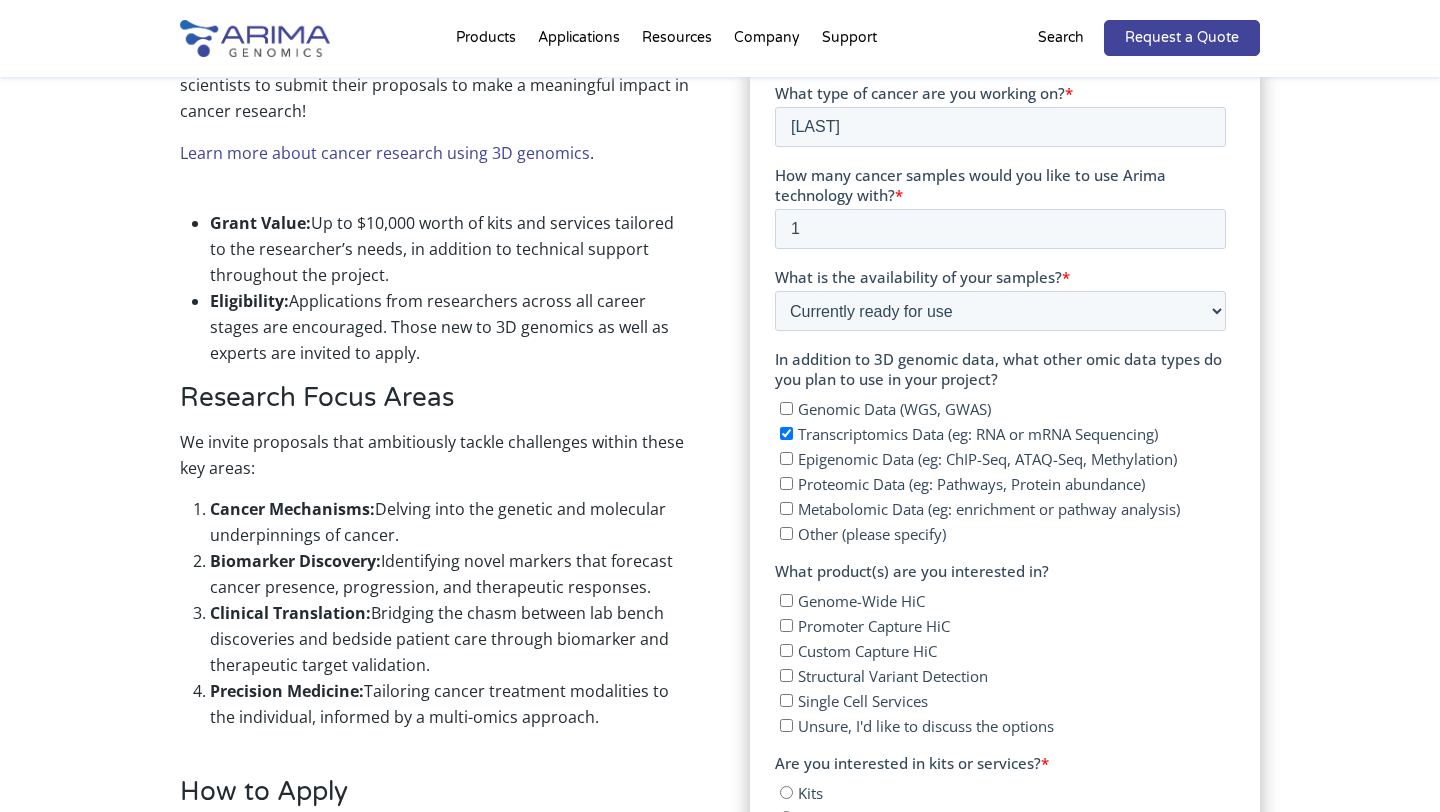 scroll, scrollTop: 836, scrollLeft: 0, axis: vertical 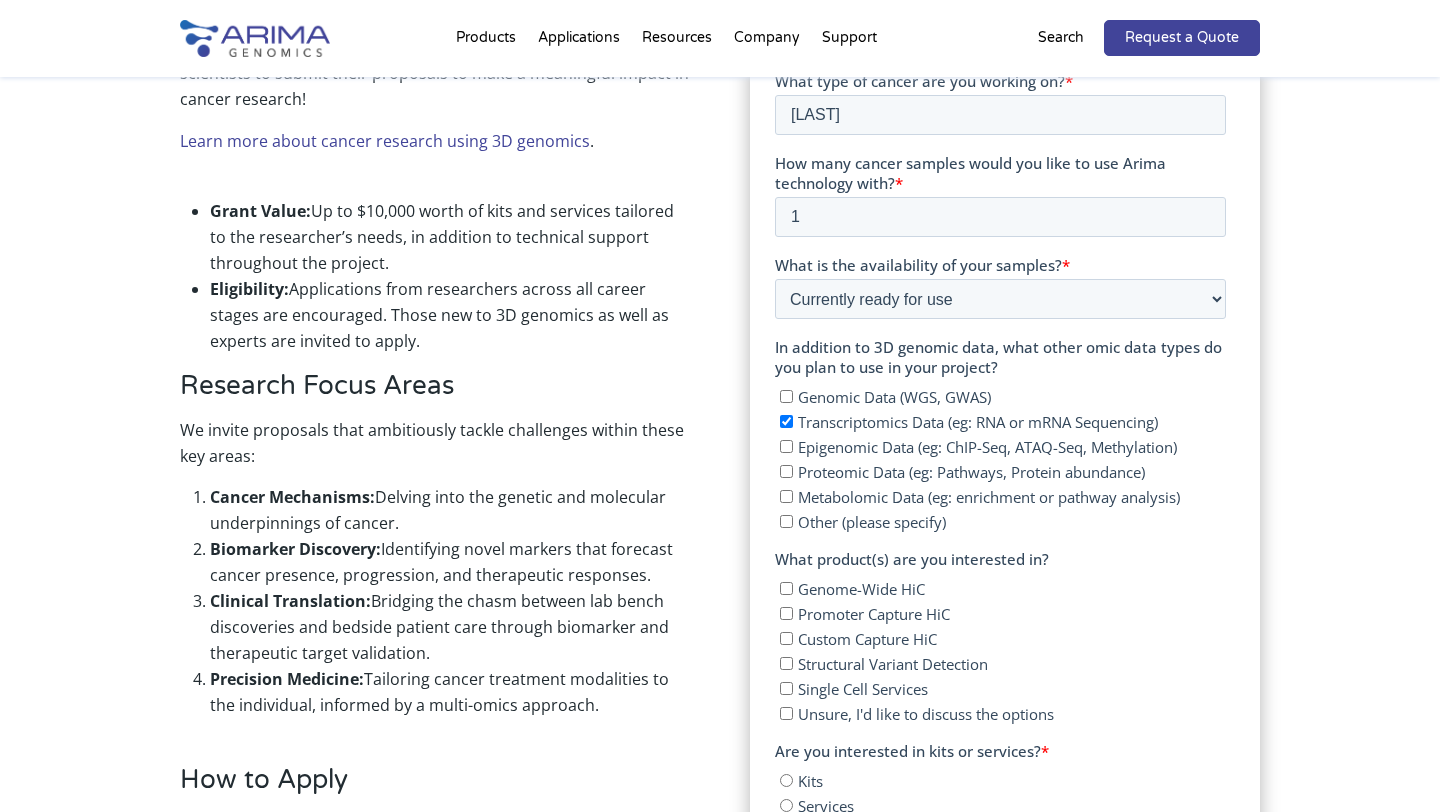 click on "Single Cell Services" at bounding box center (862, 689) 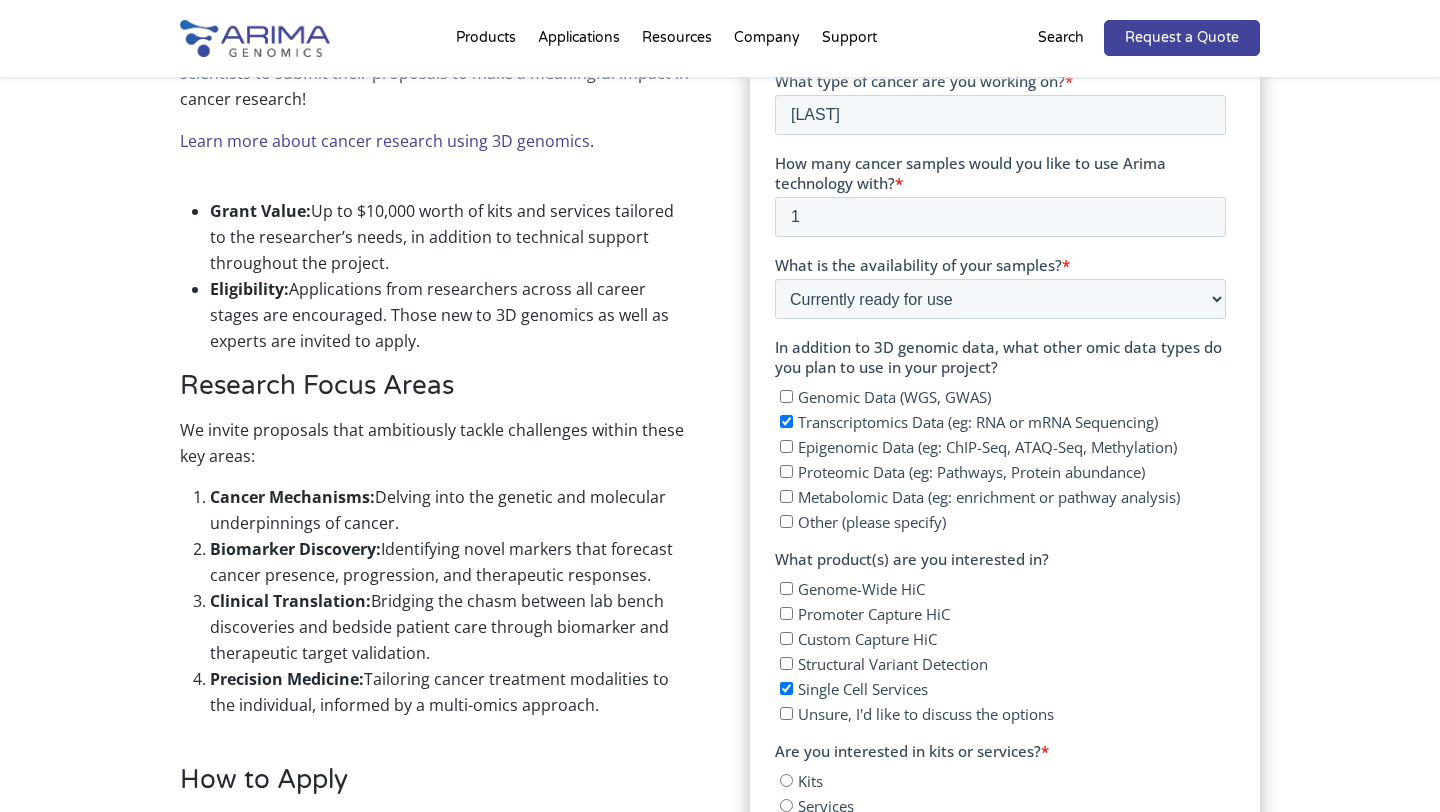 click on "Single Cell Services" at bounding box center [785, 688] 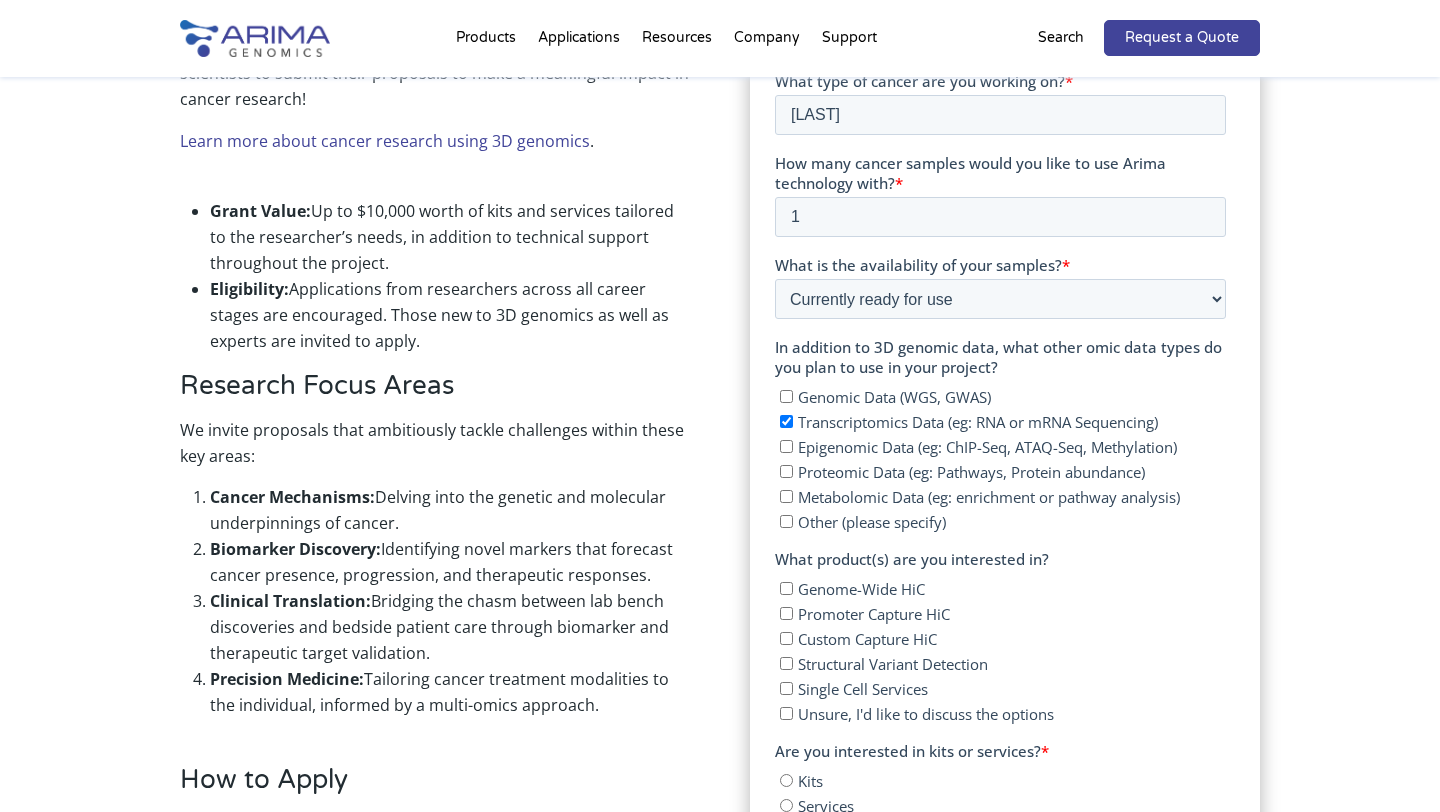 click on "Structural Variant Detection" at bounding box center [785, 663] 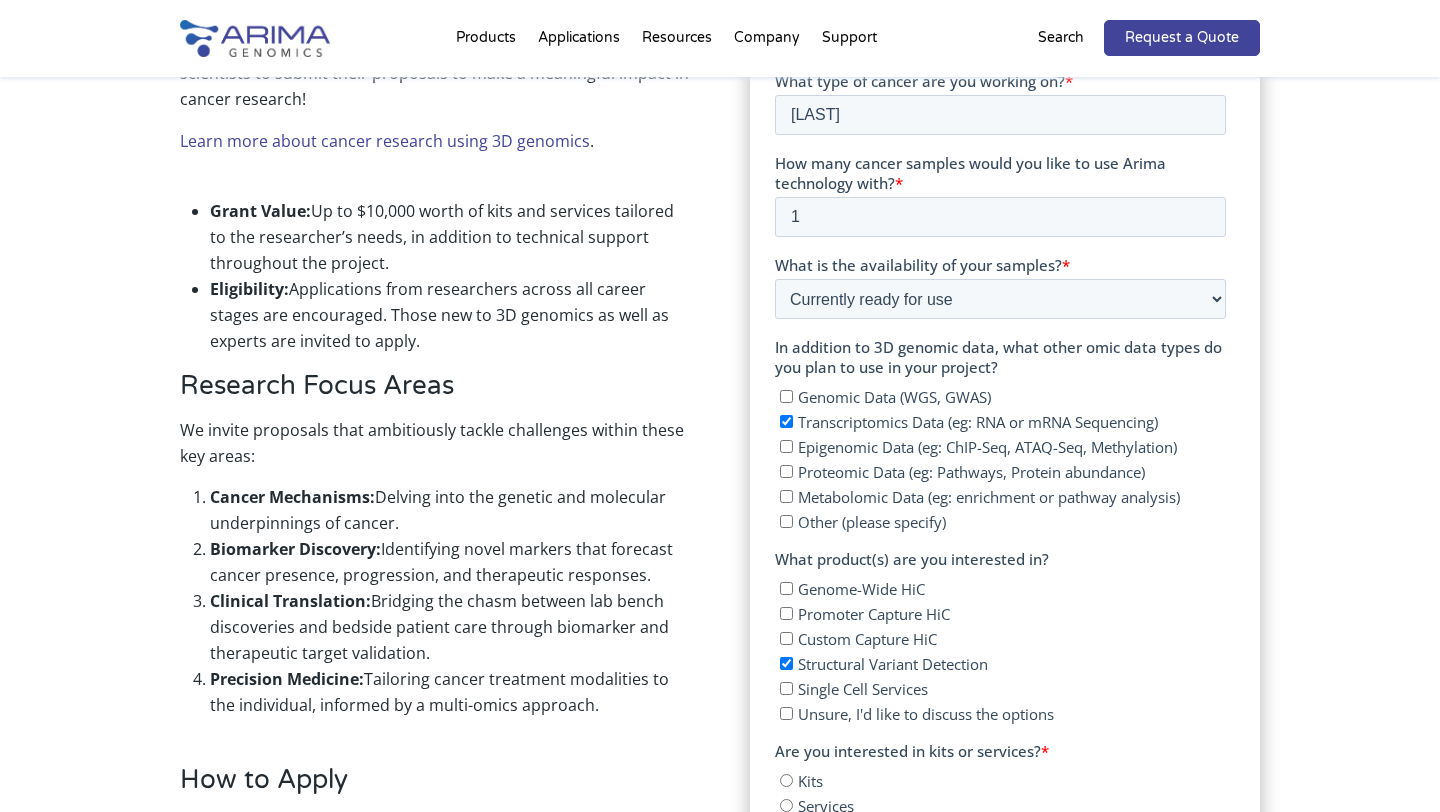 checkbox on "true" 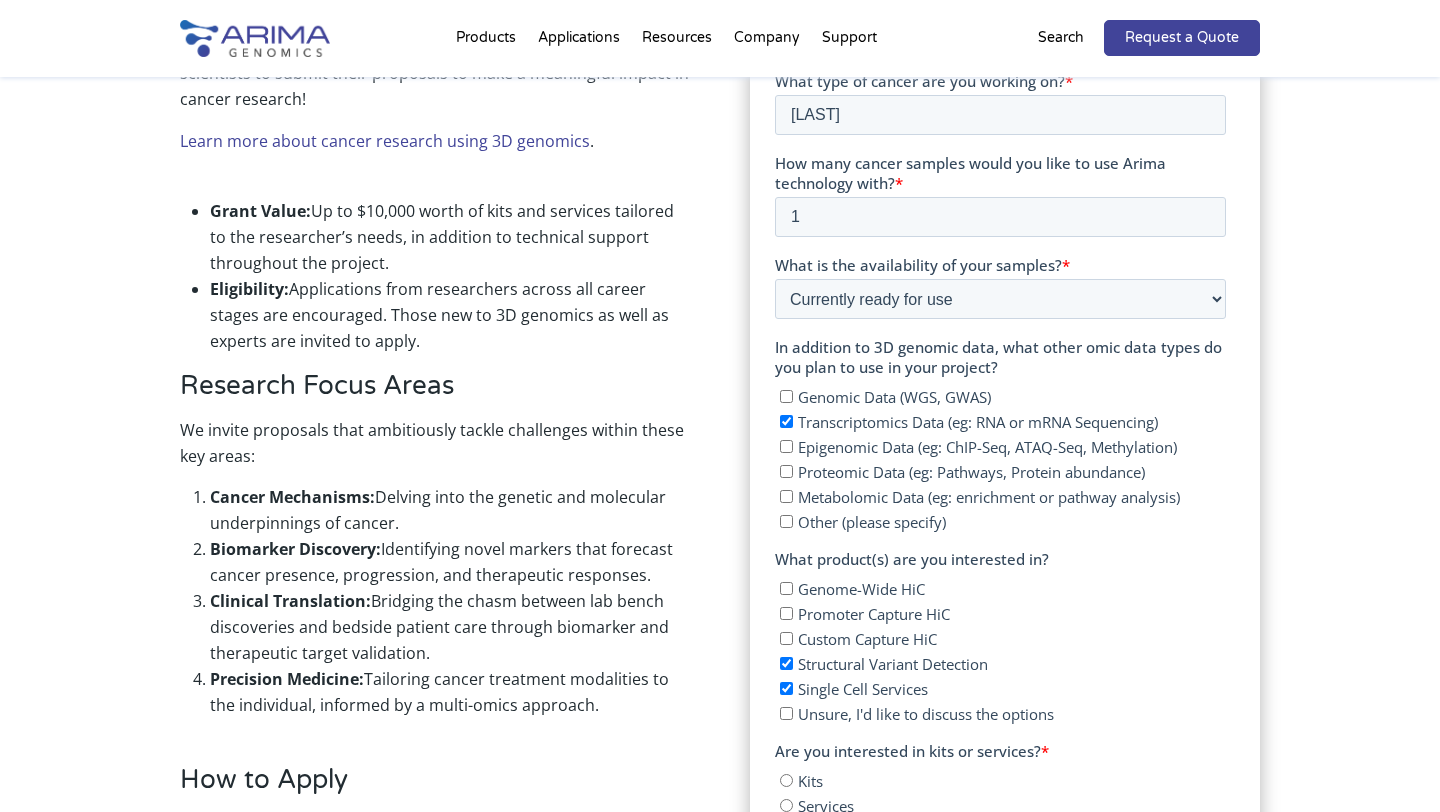 click on "Structural Variant Detection" at bounding box center (1002, 663) 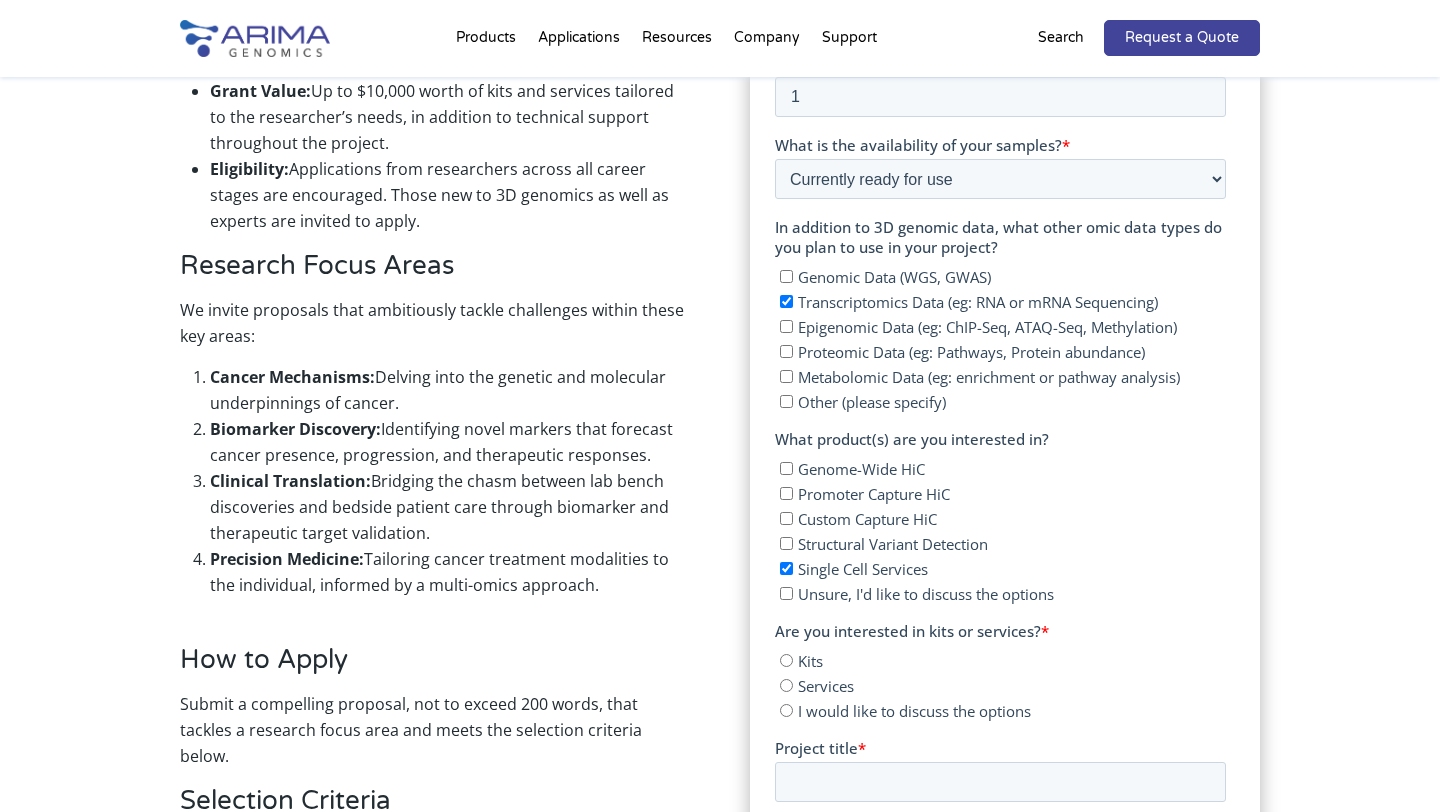 scroll, scrollTop: 957, scrollLeft: 0, axis: vertical 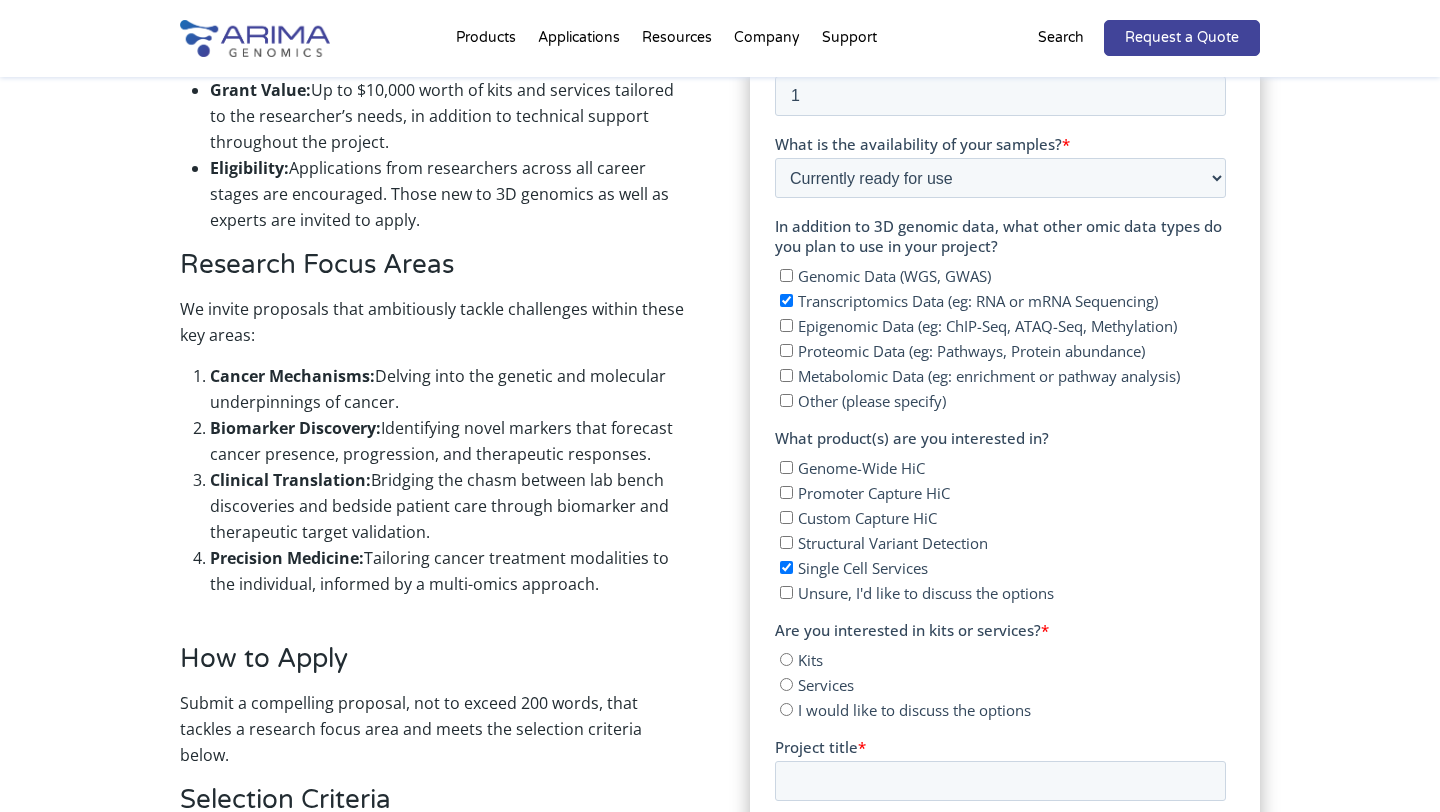 click on "Services" at bounding box center [785, 684] 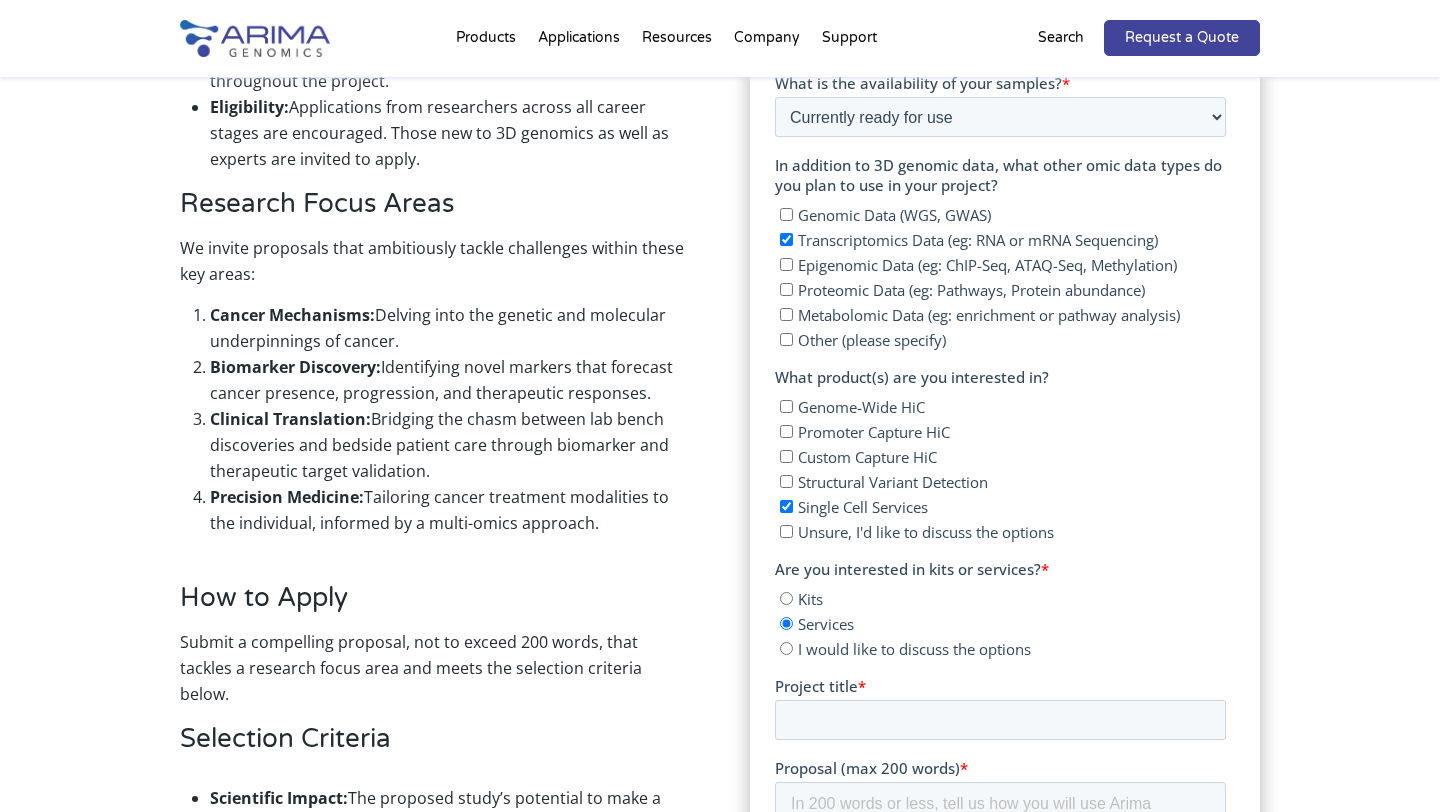 scroll, scrollTop: 1022, scrollLeft: 0, axis: vertical 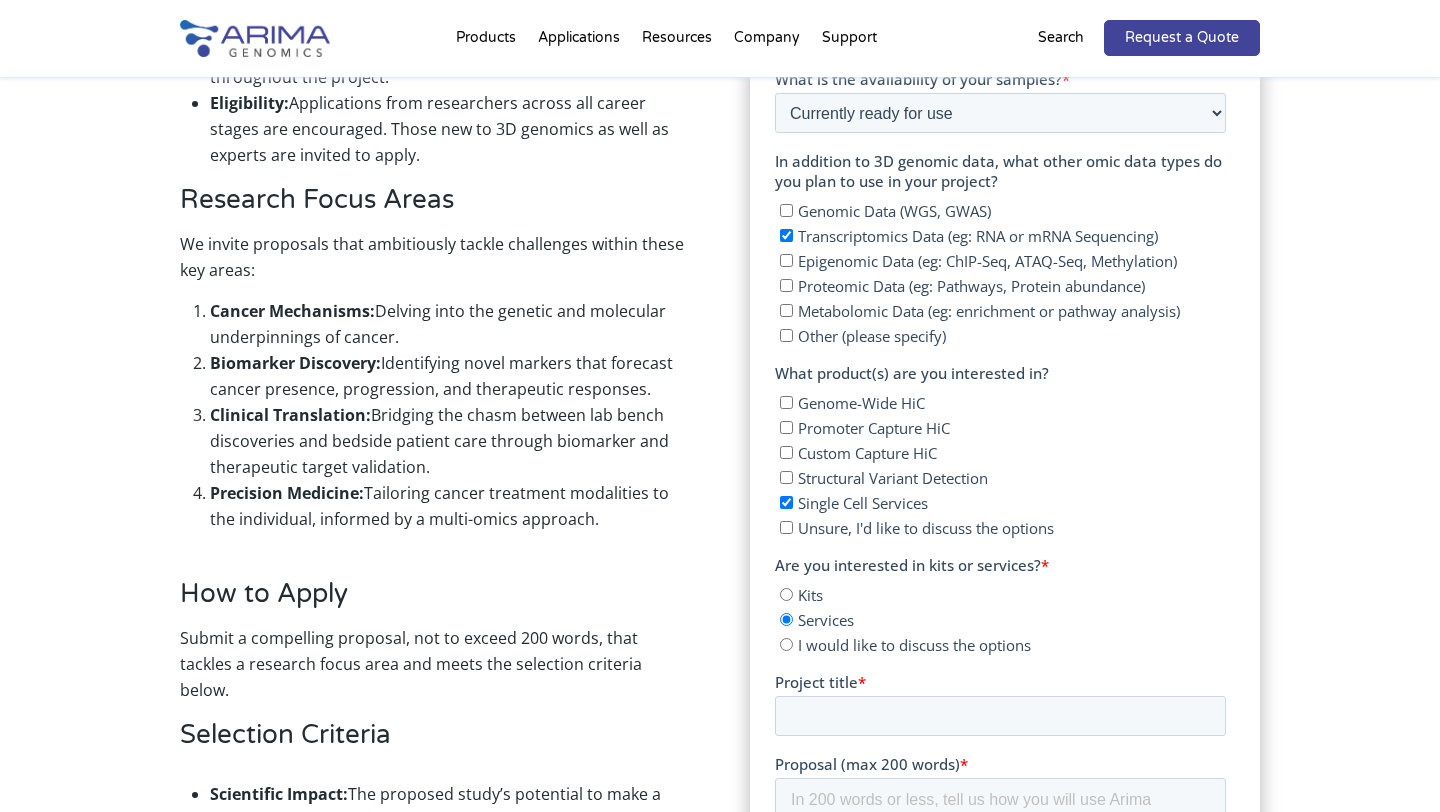 click on "Kits" at bounding box center (785, 594) 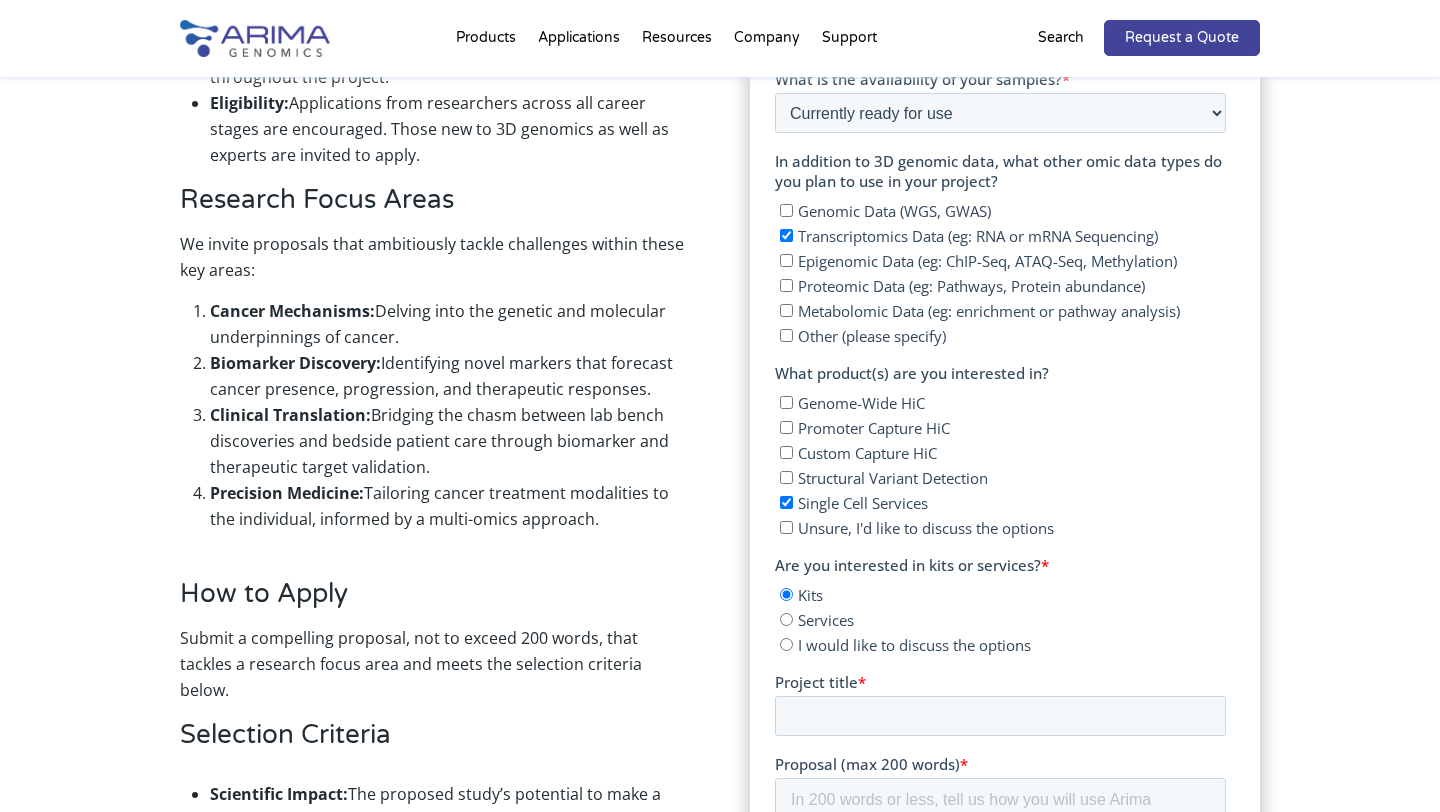 click on "Services" at bounding box center [785, 619] 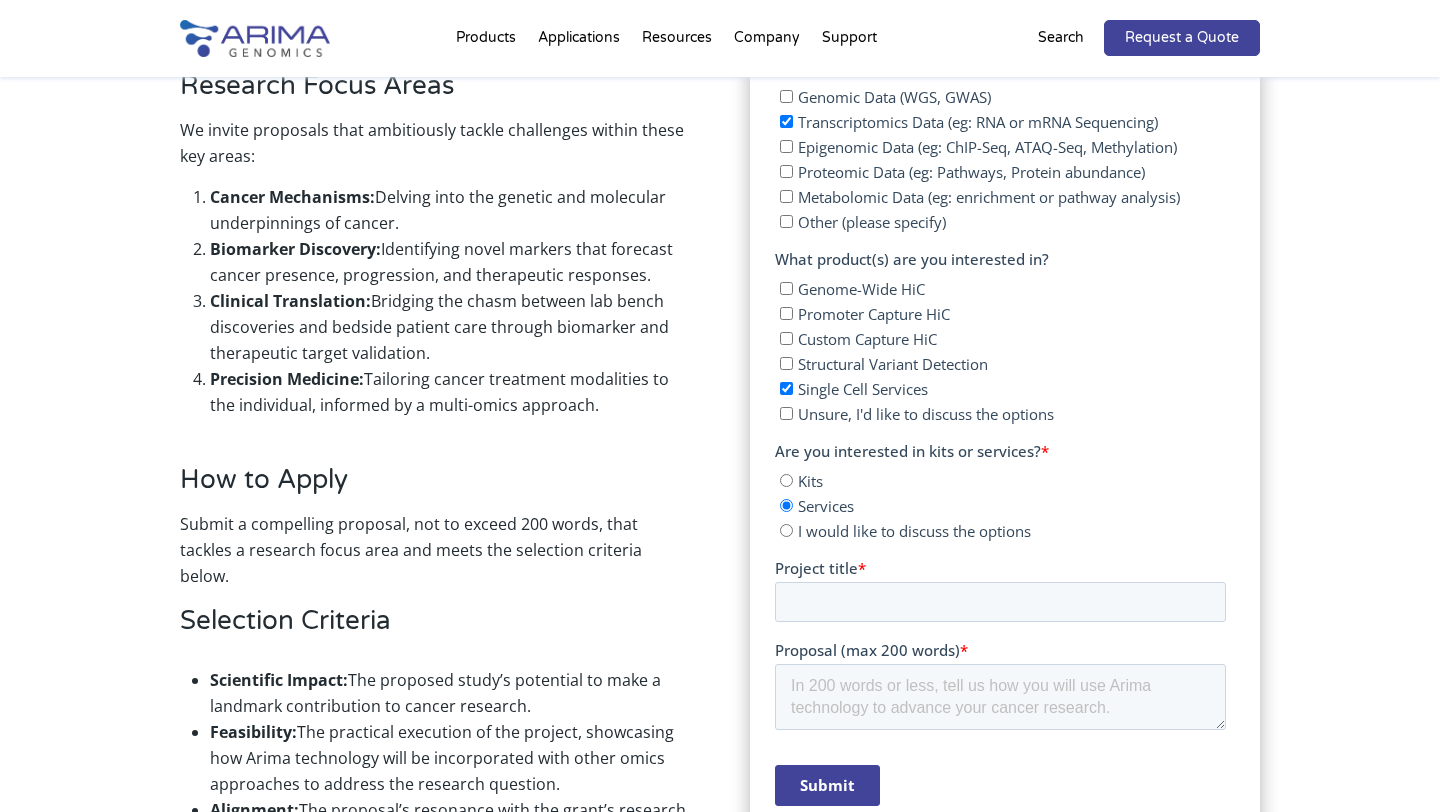 scroll, scrollTop: 1171, scrollLeft: 0, axis: vertical 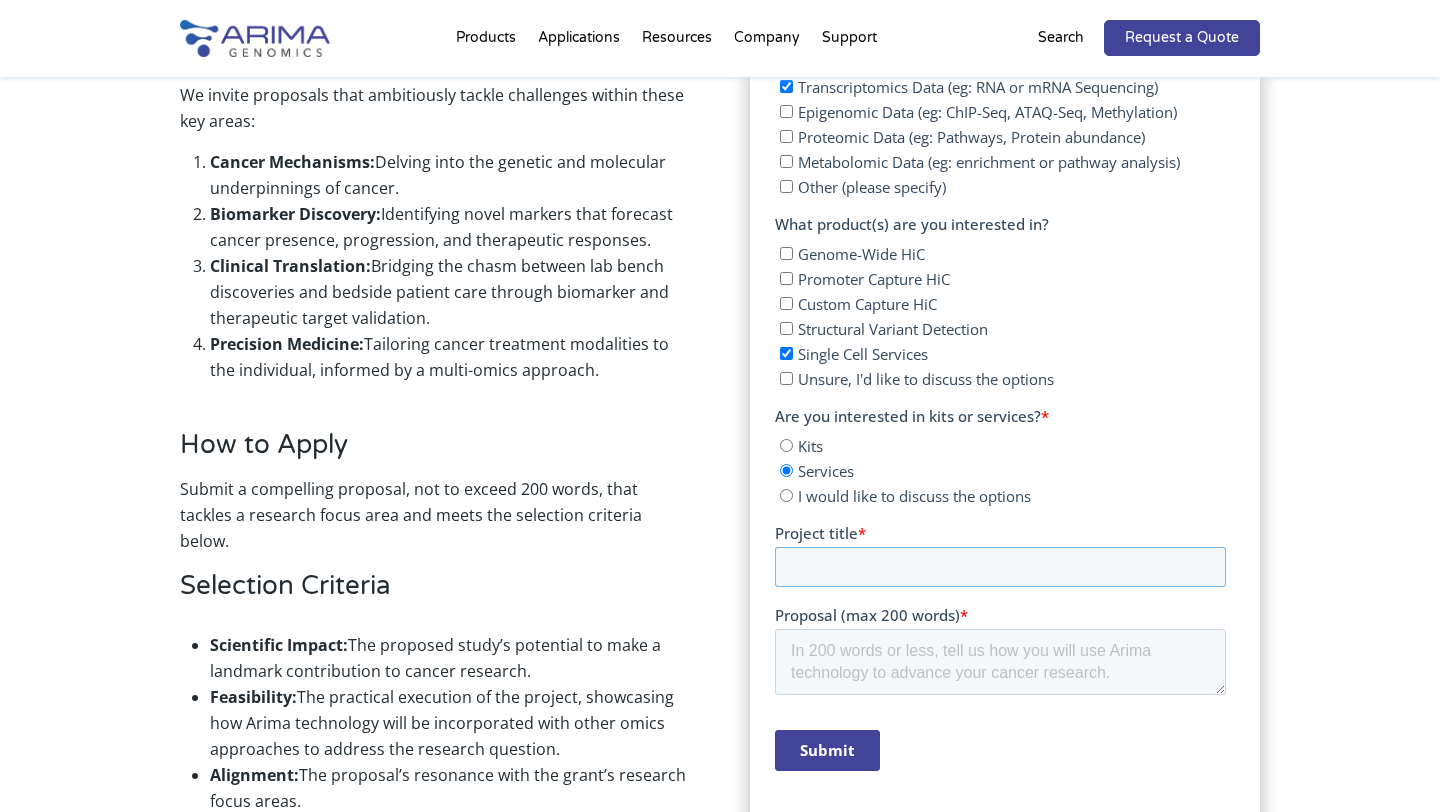 click on "Project title *" at bounding box center (999, 567) 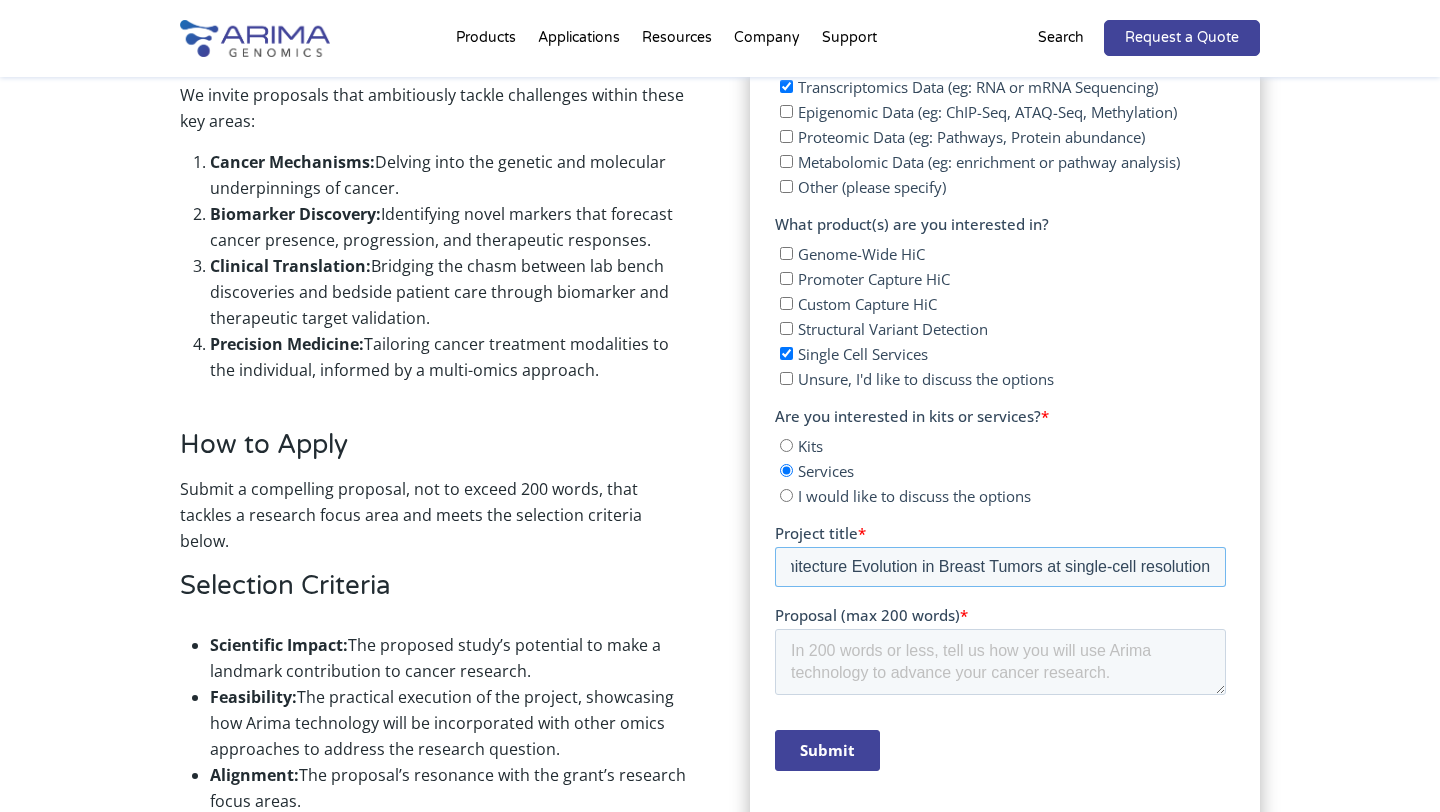 scroll, scrollTop: 0, scrollLeft: 0, axis: both 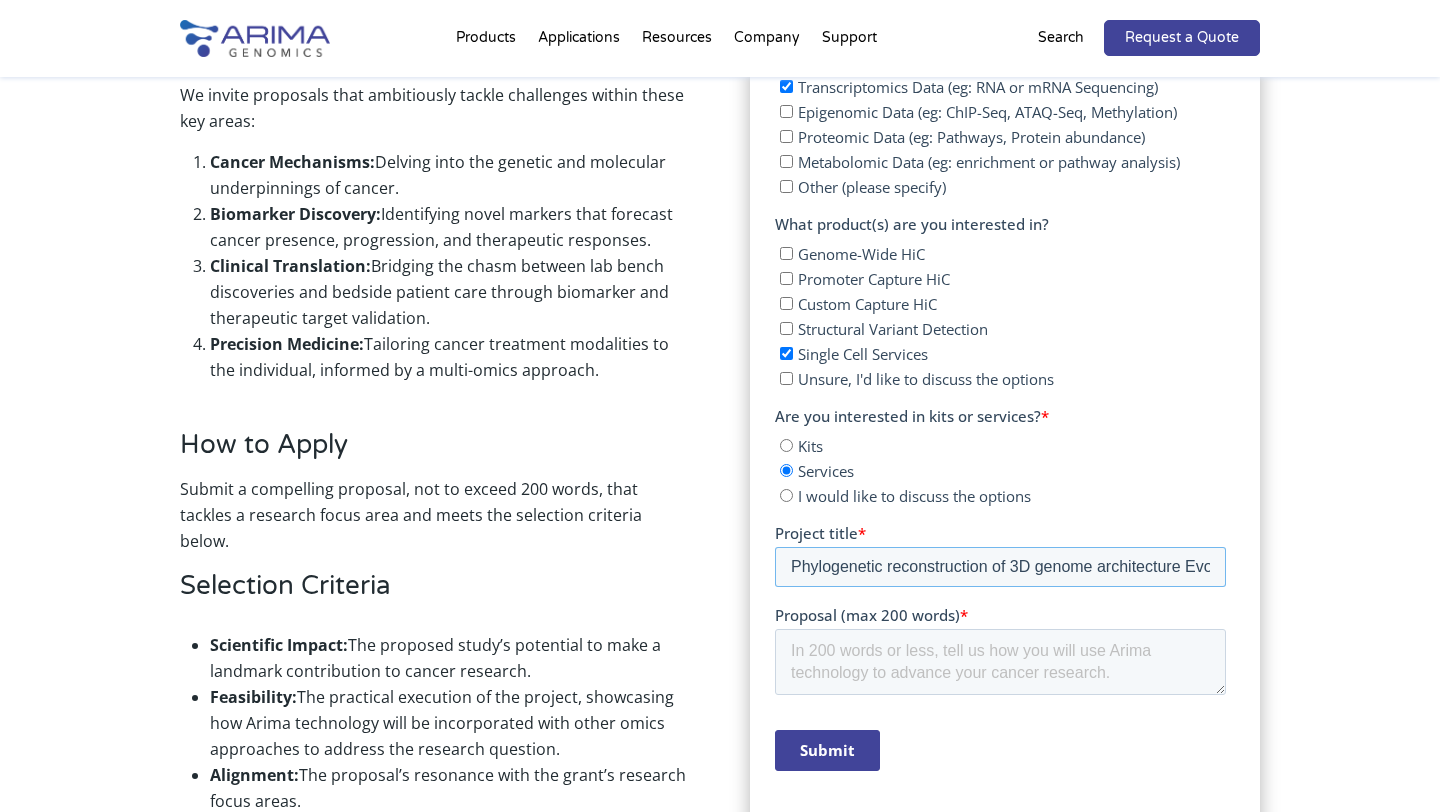 click on "Phylogenetic reconstruction of 3D genome architecture Evolution in Breast Tumors at single-cell resolution" at bounding box center (999, 567) 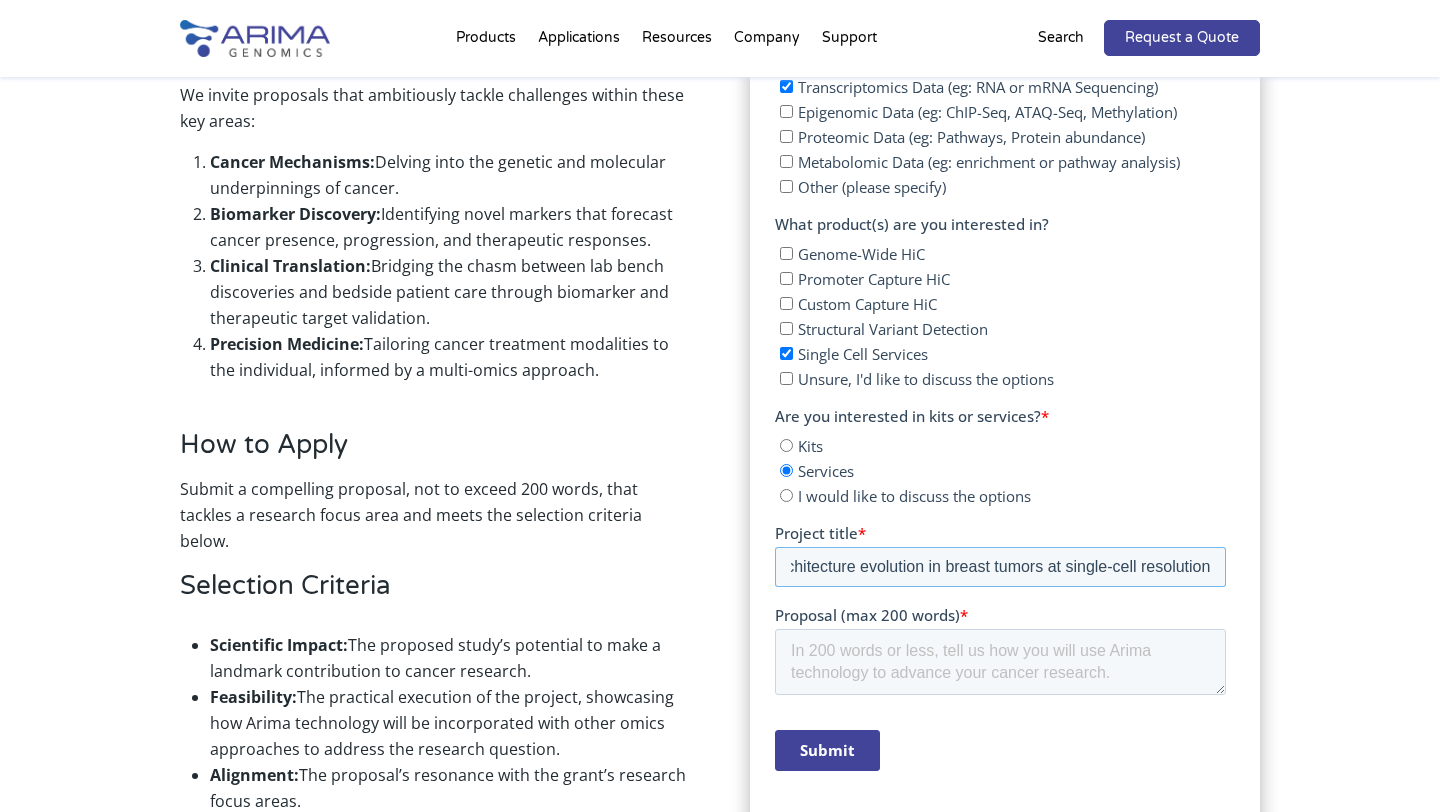 scroll, scrollTop: 0, scrollLeft: 0, axis: both 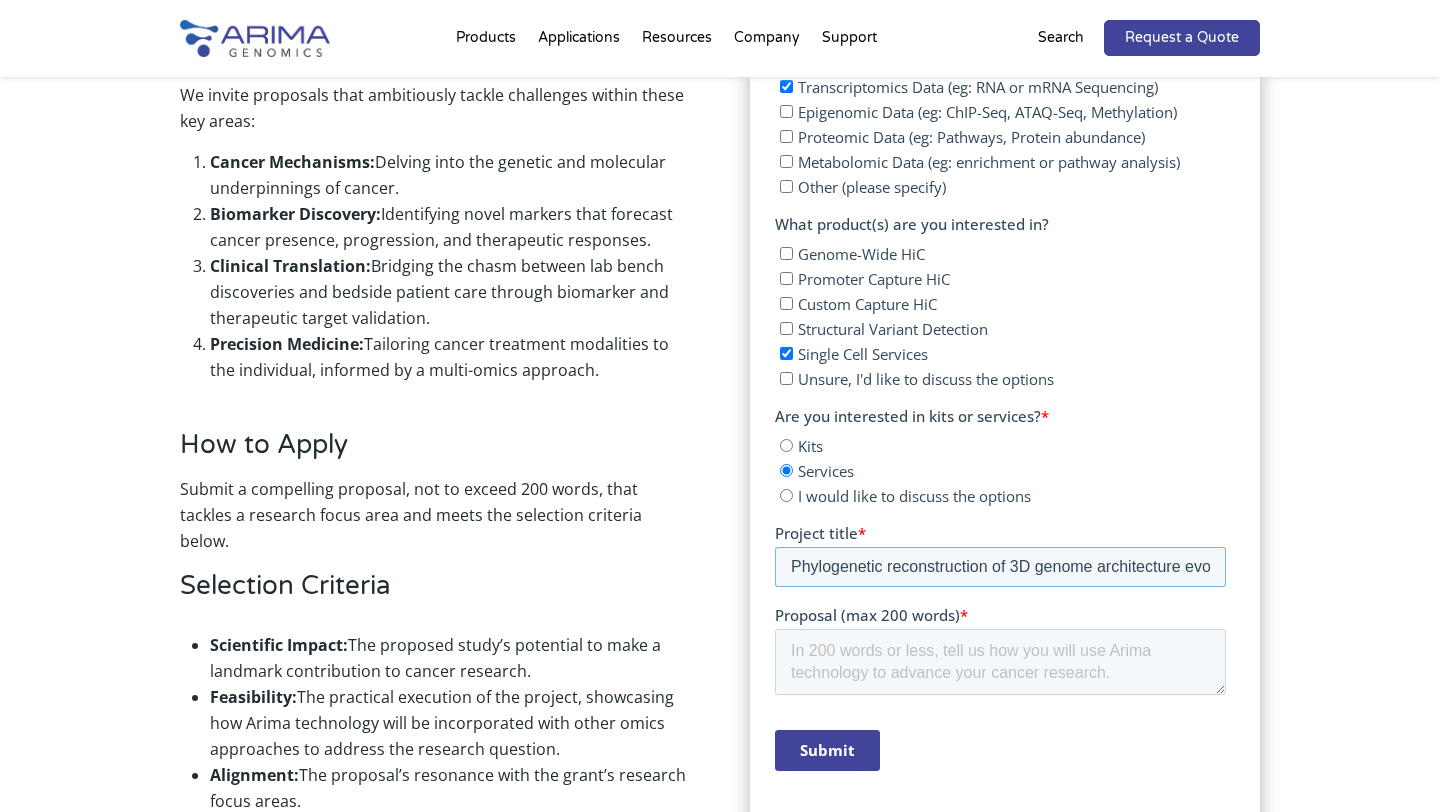 type on "Phylogenetic reconstruction of 3D genome architecture evolution in breast tumors at single-cell resolution" 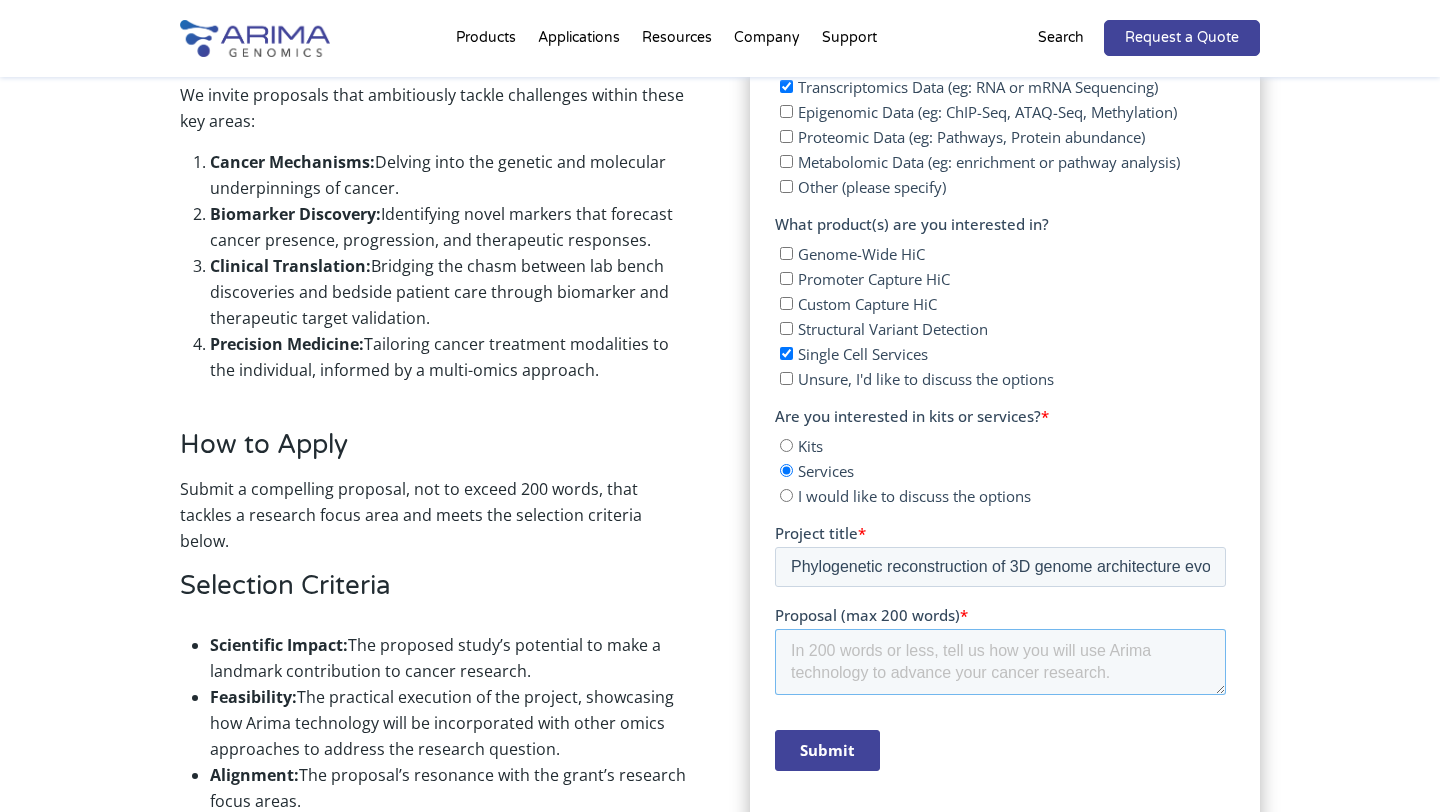 click on "Proposal (max 200 words) *" at bounding box center (999, 662) 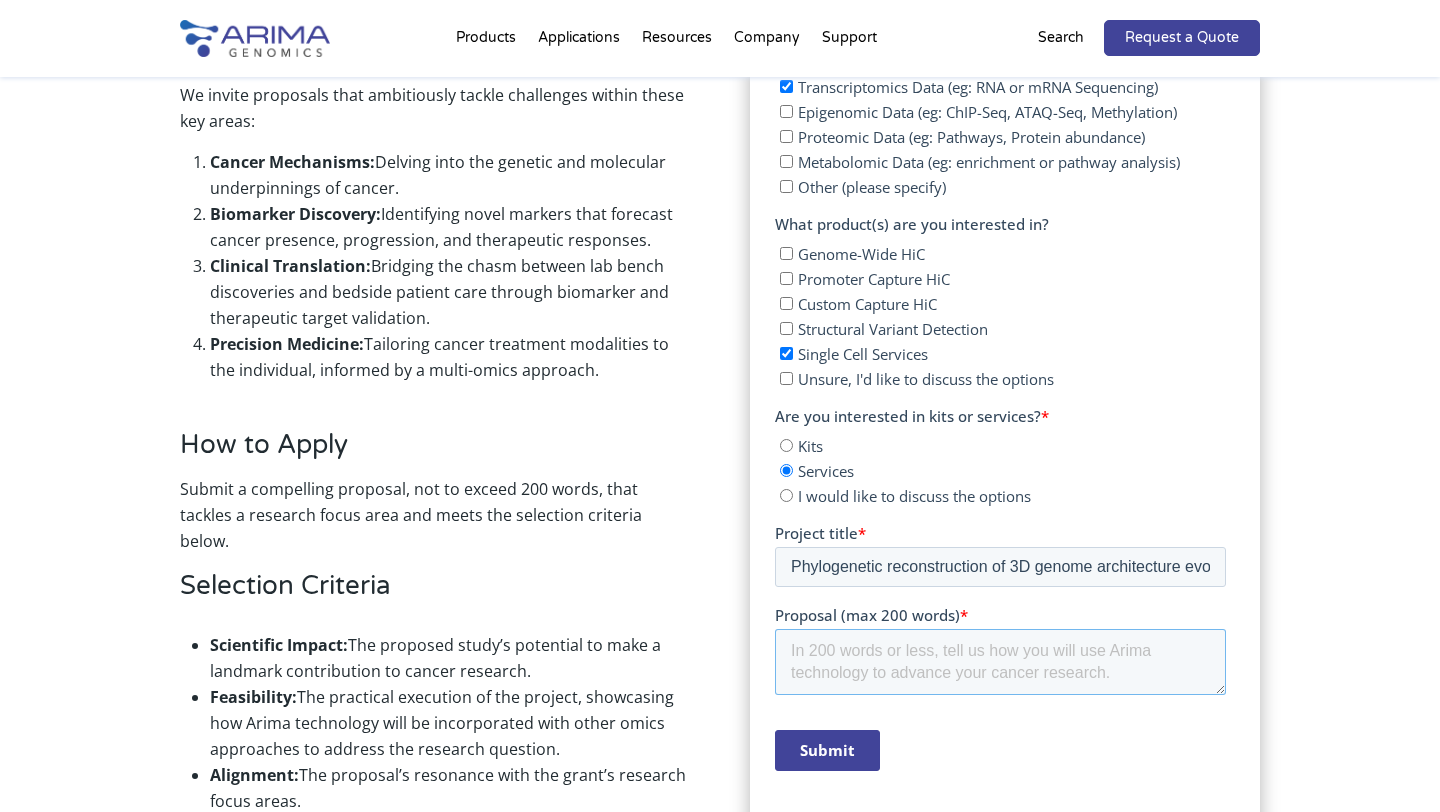 paste on "Lo ipsumdo si ametconsect adi elitseddoeiu temporin ut labore etdolo ma aliquae adm 3V quisno exercitation ullamcol nisial exeac consequatdu, auteirurei REPRE Voluptat’ Velite-Cill Fugiat-9N pariaturex. Sint occaecatcu nonproid suntculpaquiof deserunt MOL animidestla per undeomnis istenatu er volupt-accu doloremque, laudanti totamr aperiamea ip quaea illoinvento veri quasiarchi beata vitae dictaex nem enimipsam quiavolup asperna autod fugitc magnidol.
Eos ratione sequinesci ne porr quisquamdol-adipis numquameius mod tempor inc magnamqua etiamminussol no elige optiocumquenih, impeditqu p facerepo as repel tem autemq officii debitisr necessita sa evenie volupta. Repudiandaer, it earu hictene sapient delect-reic VOL-mai al per dolo asperi re minimno exercitationemu corporis, suscipit la al com consequatu quidma moll mol harumquidemr faci ex distin namliberotem cumsolutano. Elig opti cumqu ni im minu 4Q maxime placeatfac possimus om loremipsum dolorsit ametconsec adipis eli seddo eiusmodte.
Inc utlabor etdo ..." 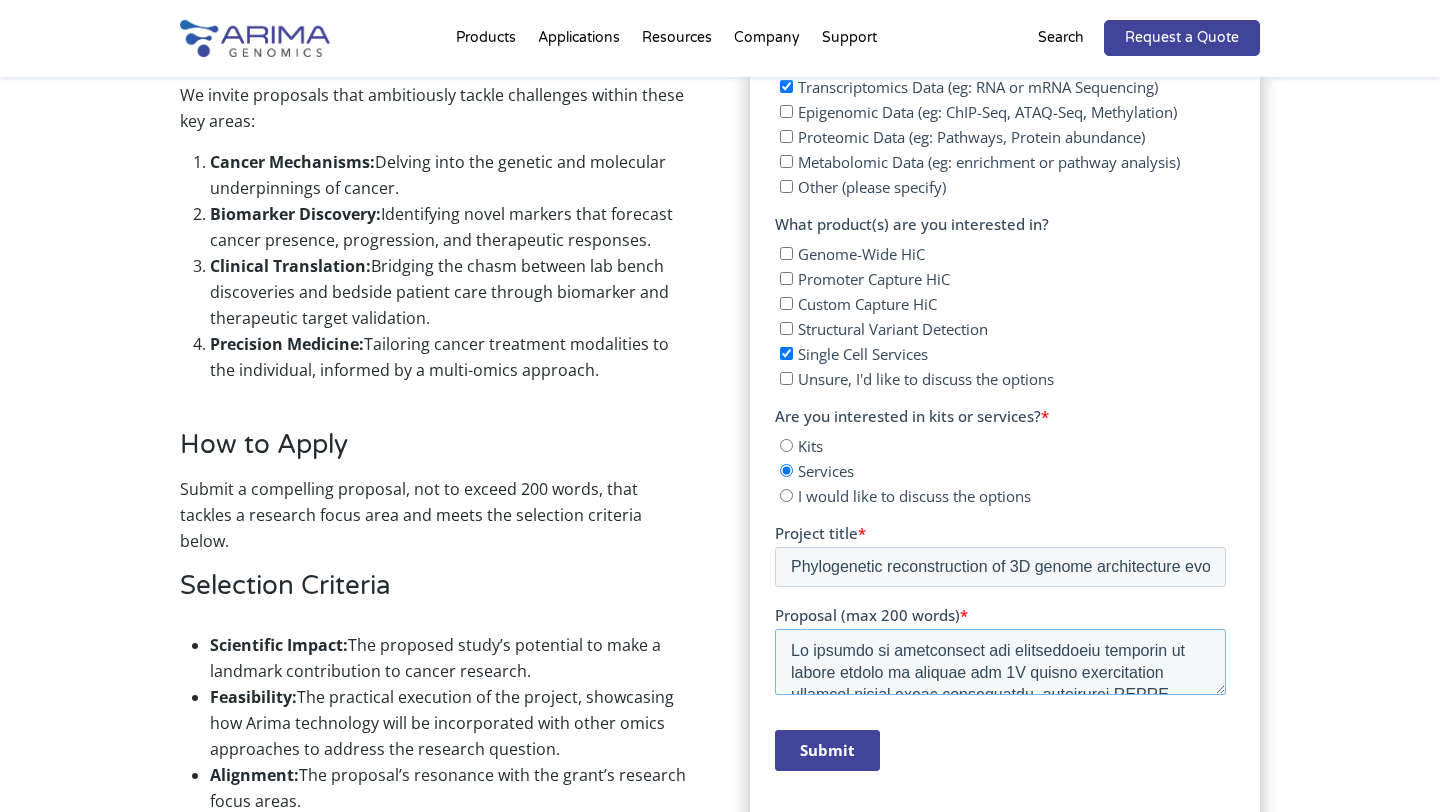scroll, scrollTop: 648, scrollLeft: 0, axis: vertical 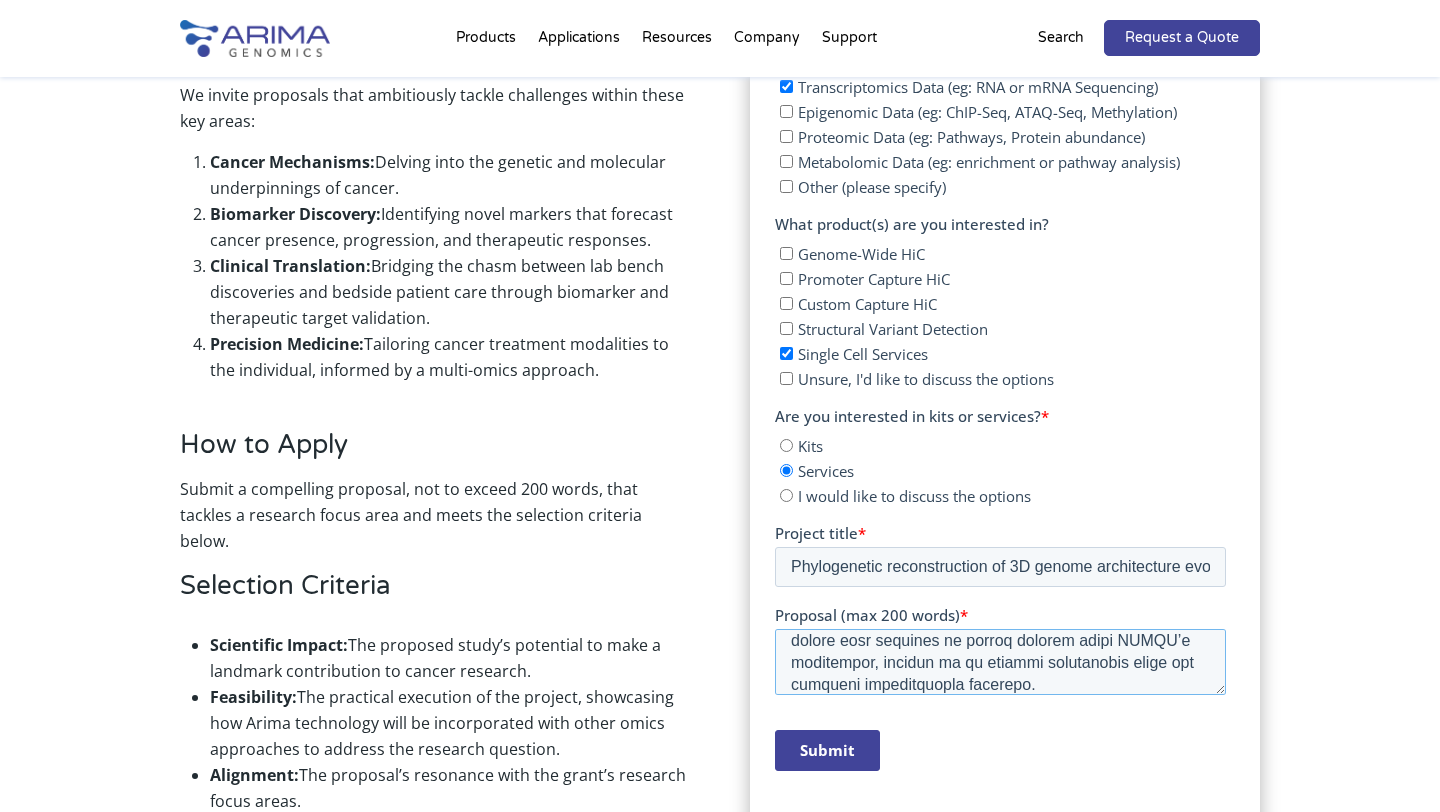 click on "Proposal (max 200 words) *" at bounding box center (999, 662) 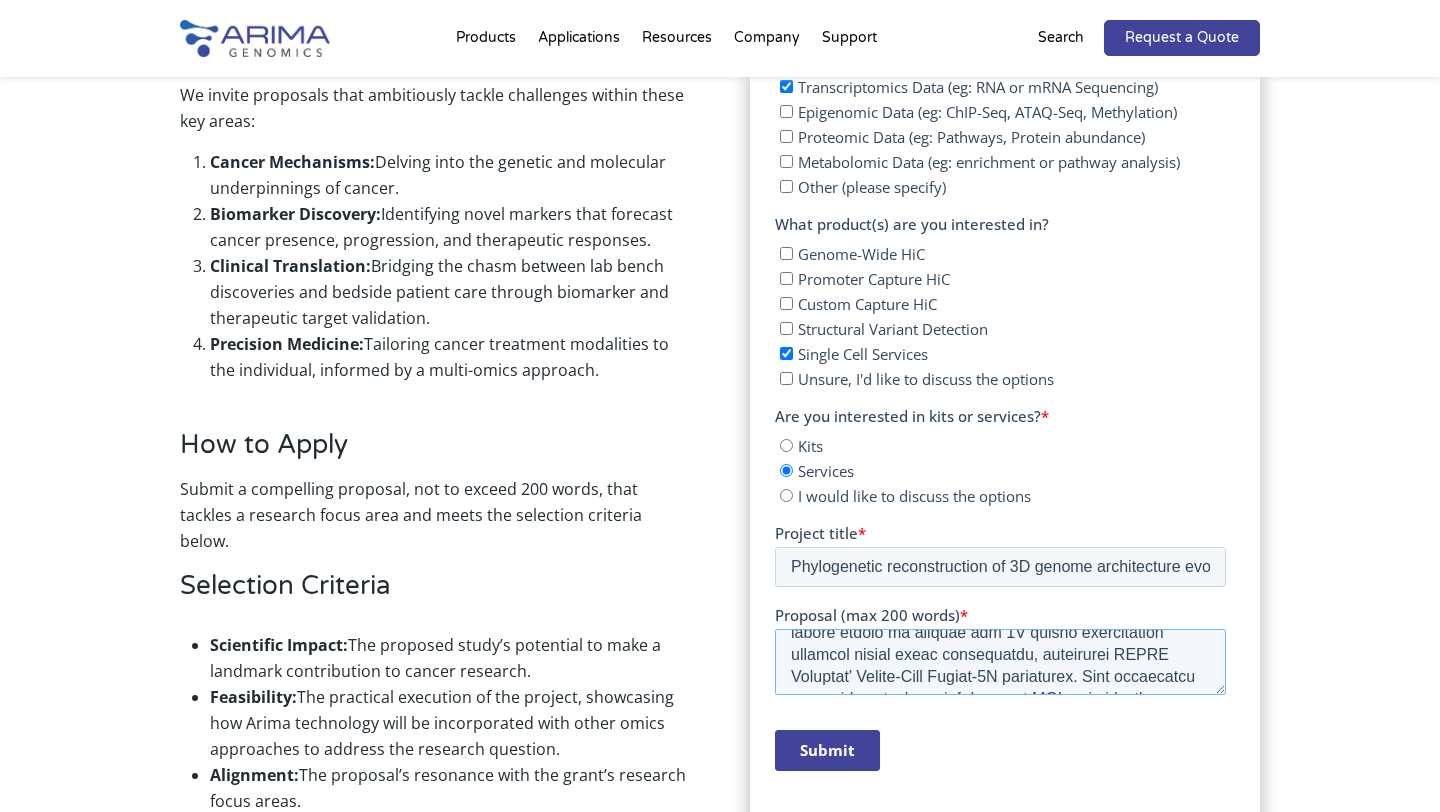 scroll, scrollTop: 38, scrollLeft: 0, axis: vertical 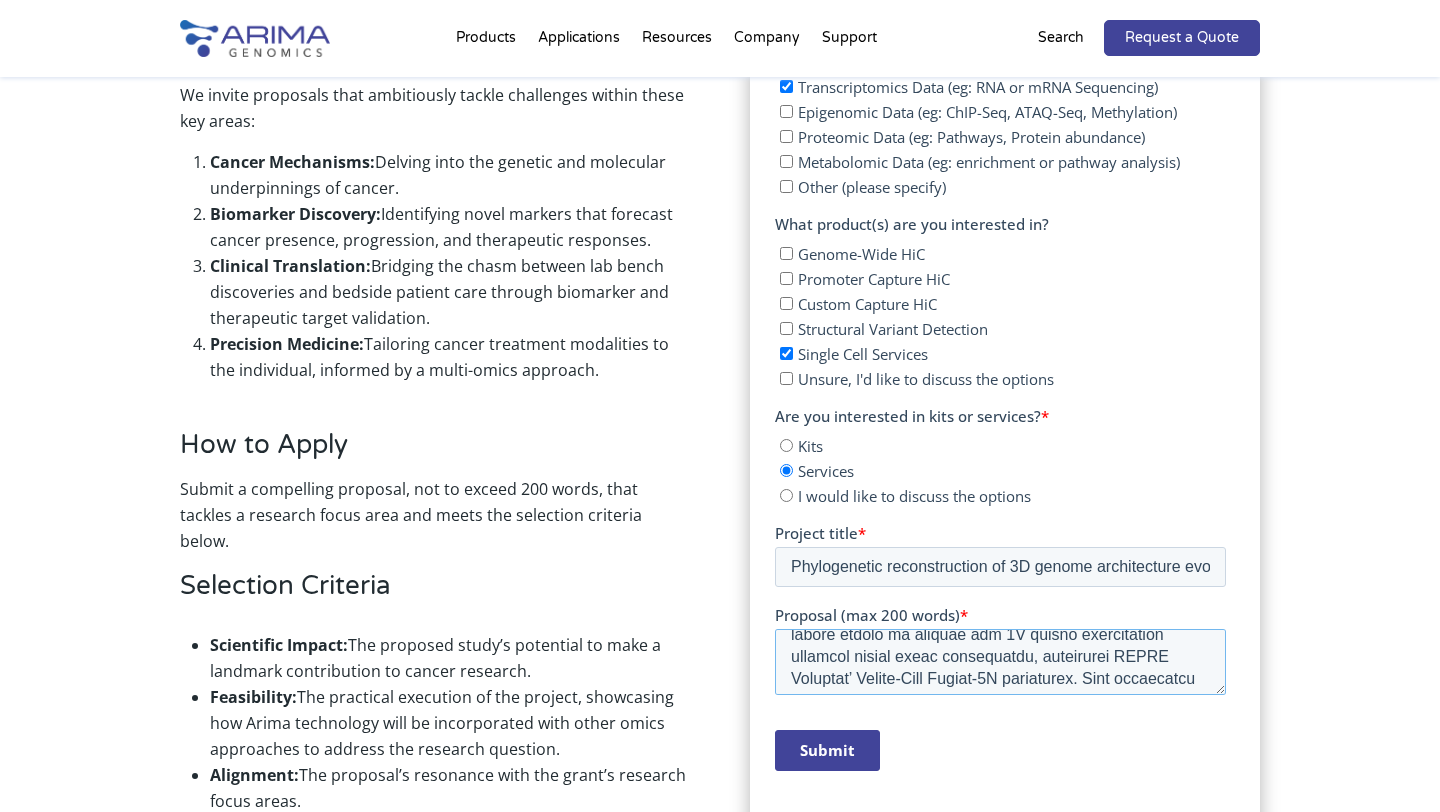click on "Proposal (max 200 words) *" at bounding box center [999, 662] 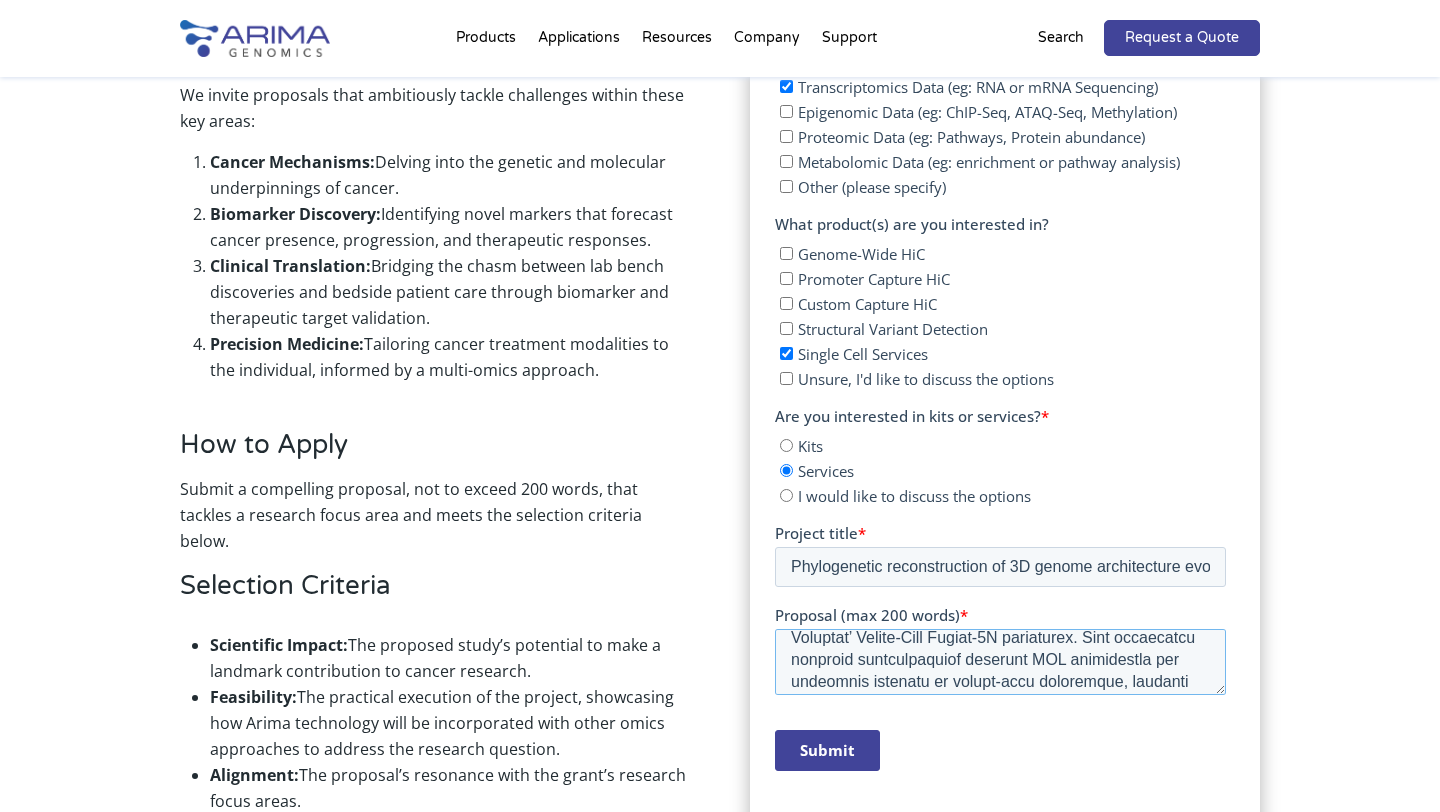 scroll, scrollTop: 78, scrollLeft: 0, axis: vertical 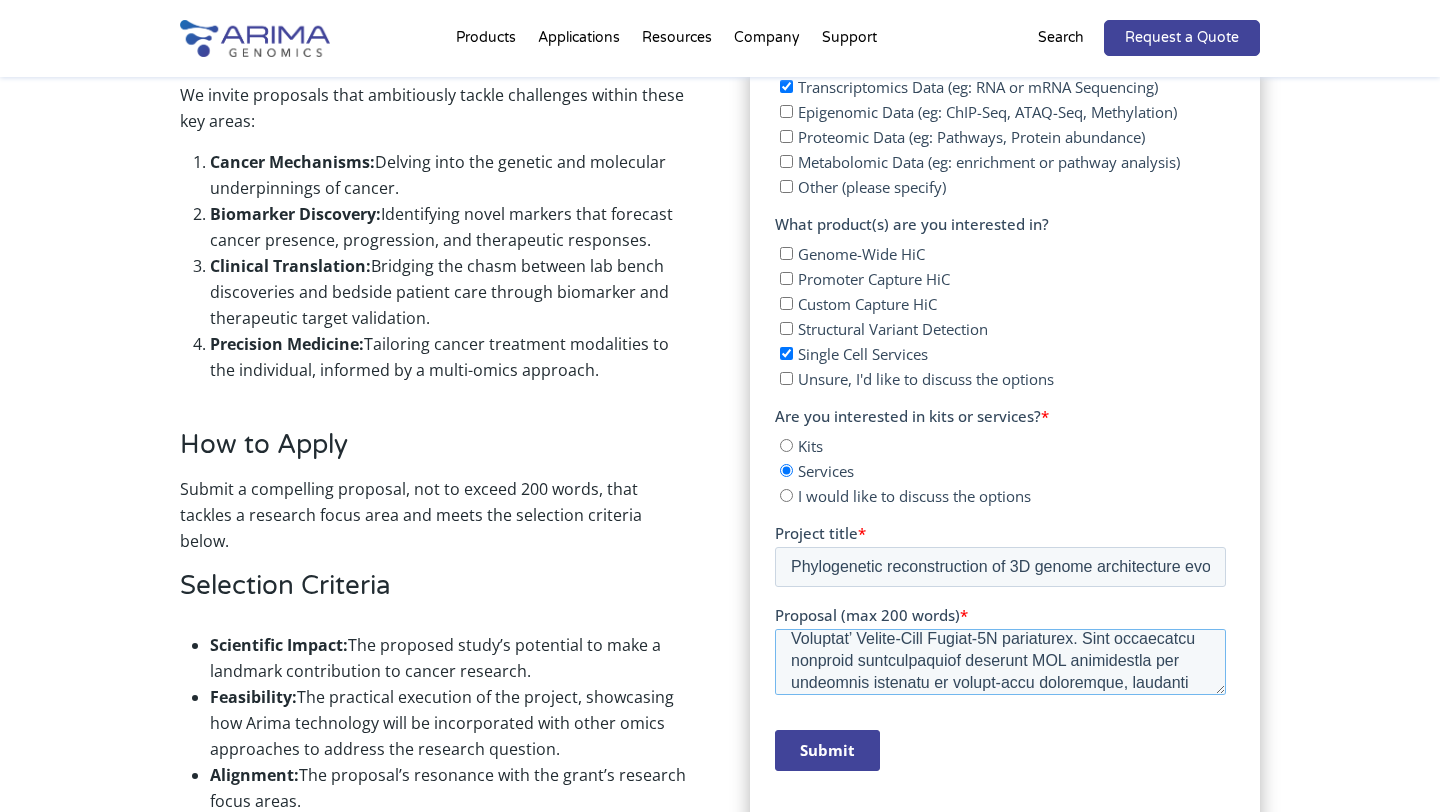 click on "Proposal (max 200 words) *" at bounding box center (999, 662) 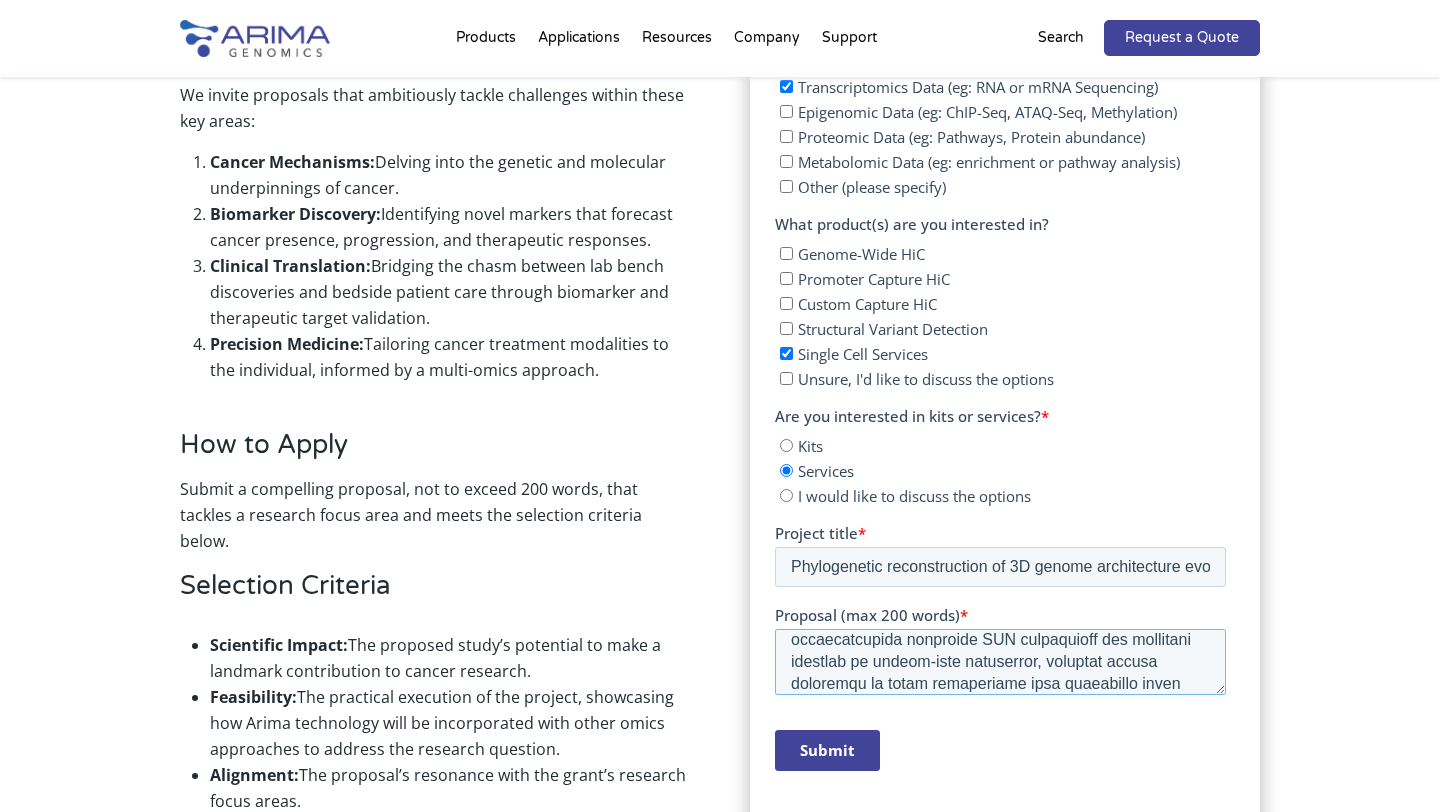 scroll, scrollTop: 103, scrollLeft: 0, axis: vertical 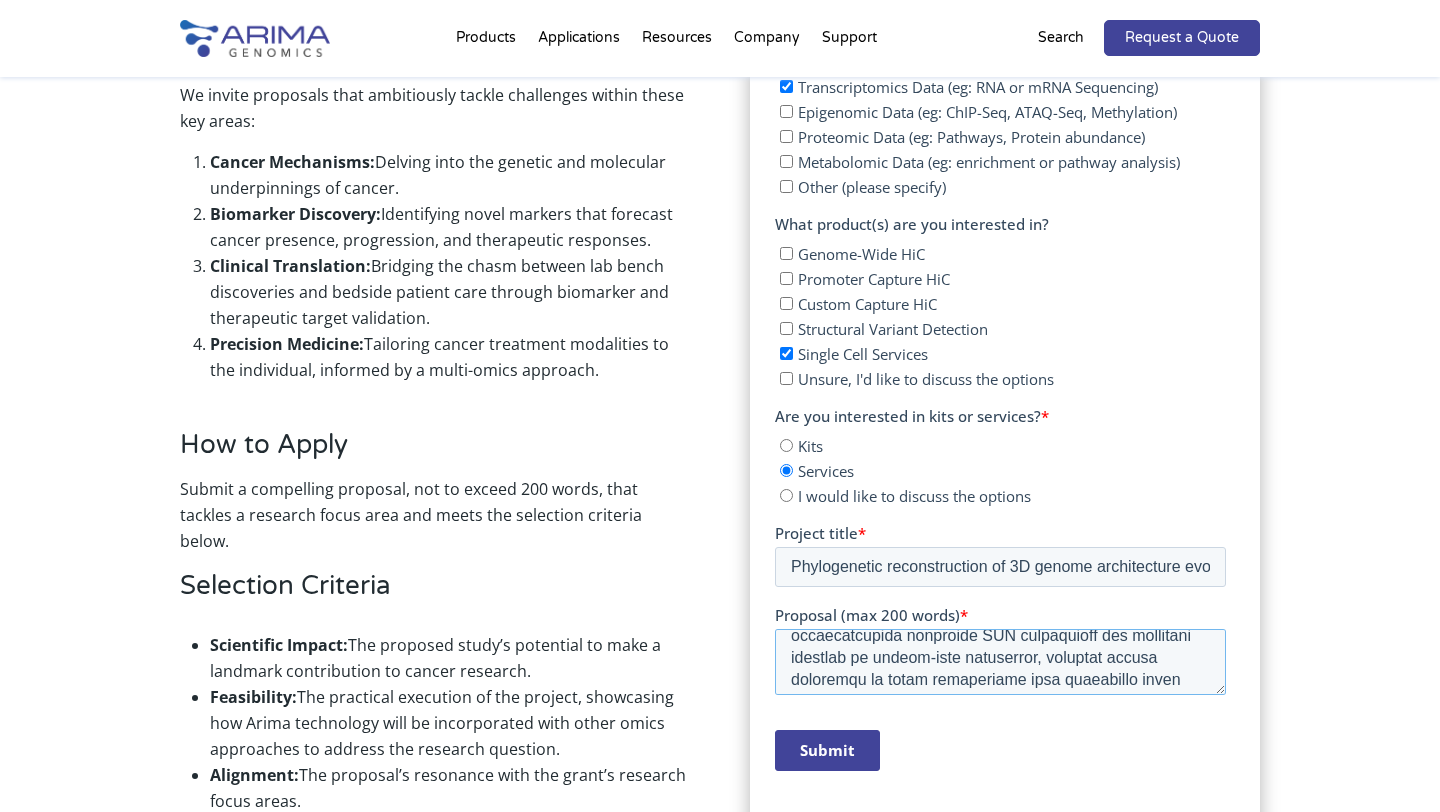 click on "Proposal (max 200 words) *" at bounding box center (999, 662) 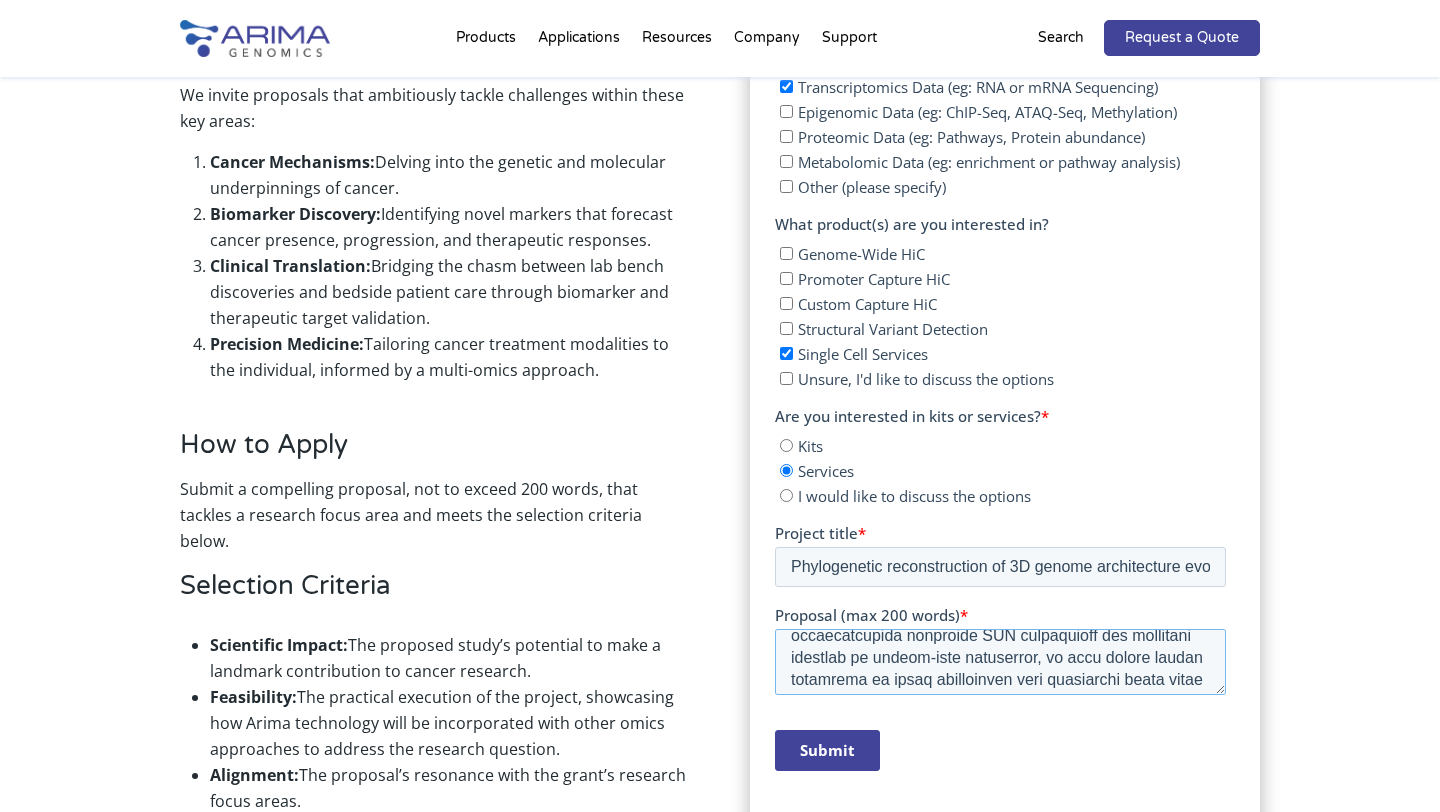 scroll, scrollTop: 1195, scrollLeft: 0, axis: vertical 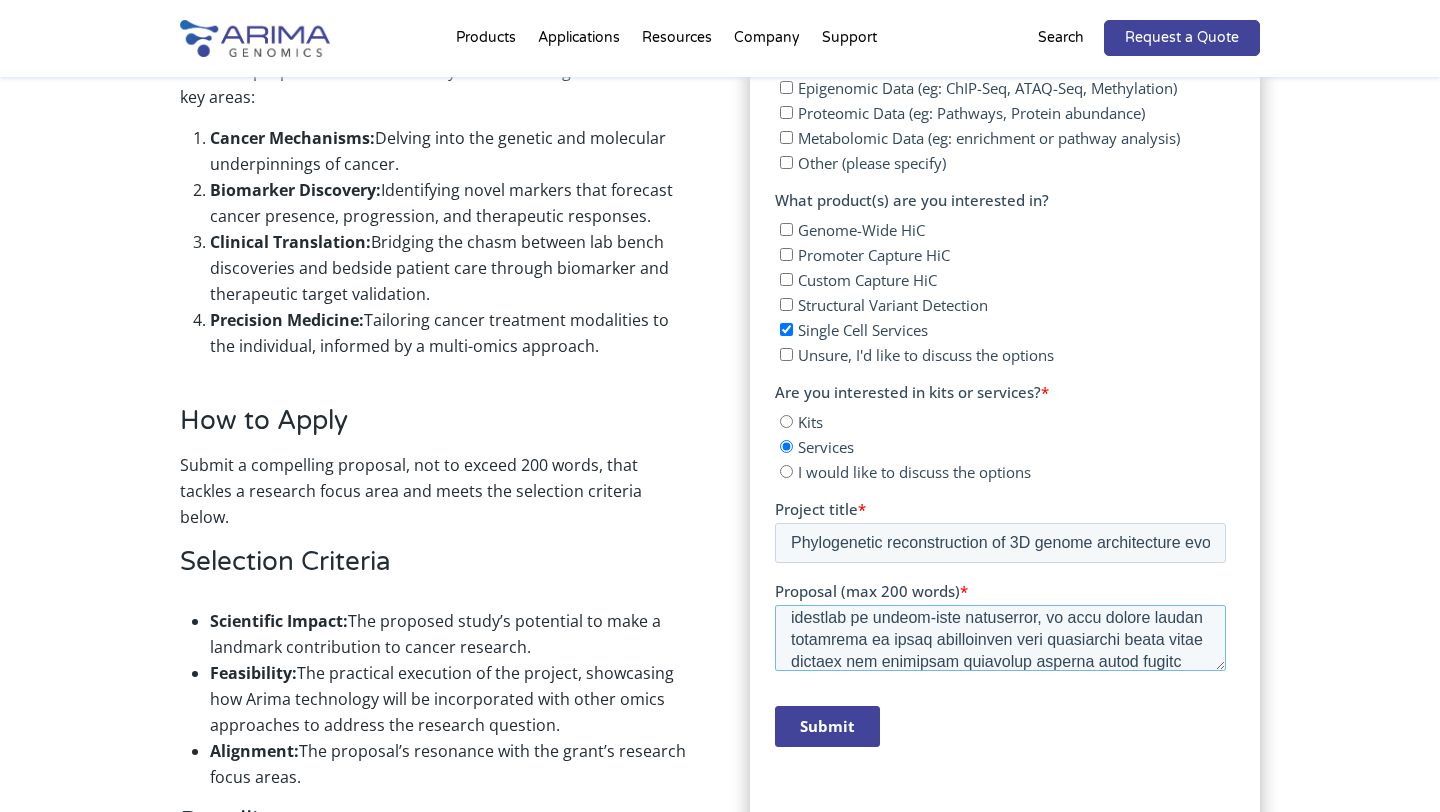 click on "Proposal (max 200 words) *" at bounding box center (999, 638) 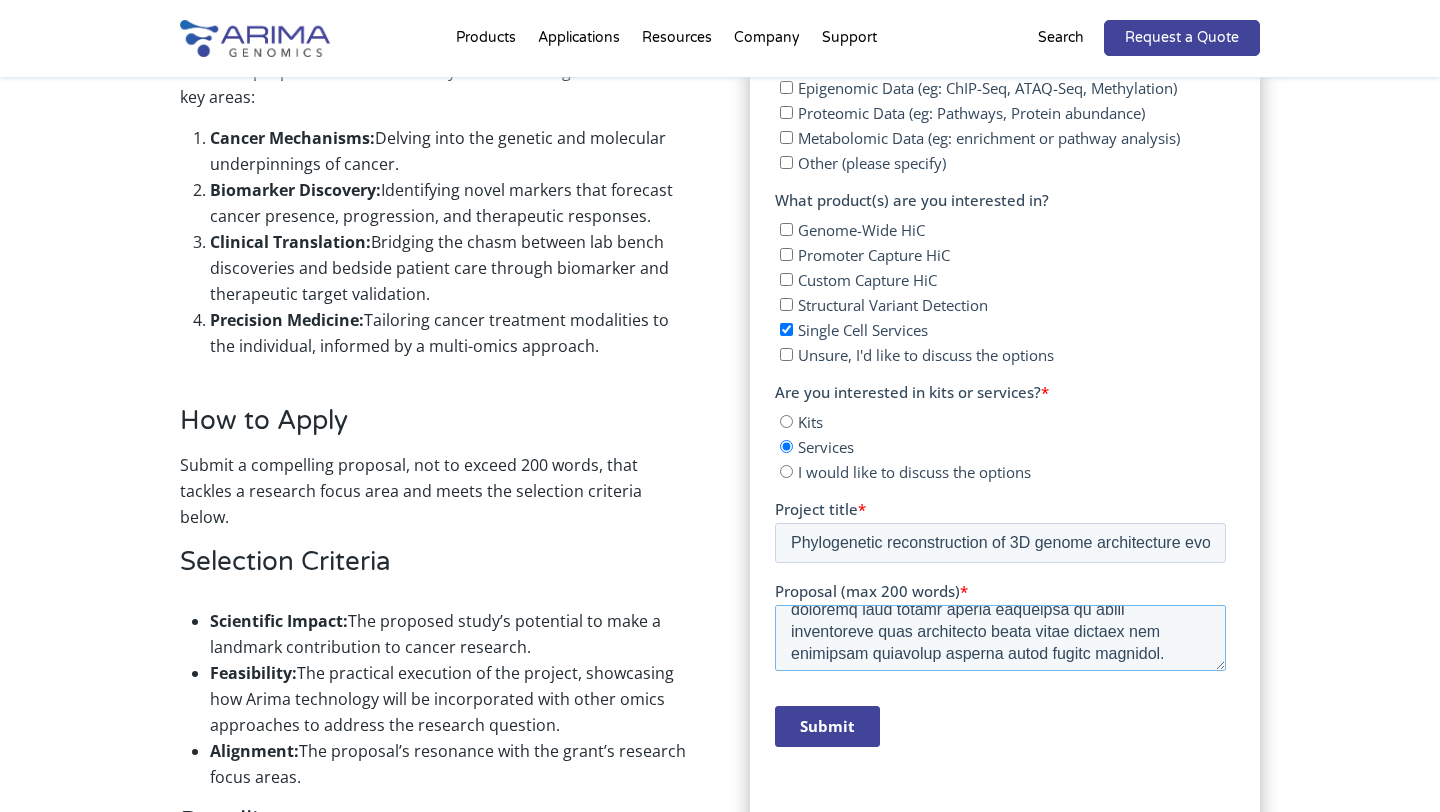 scroll, scrollTop: 154, scrollLeft: 0, axis: vertical 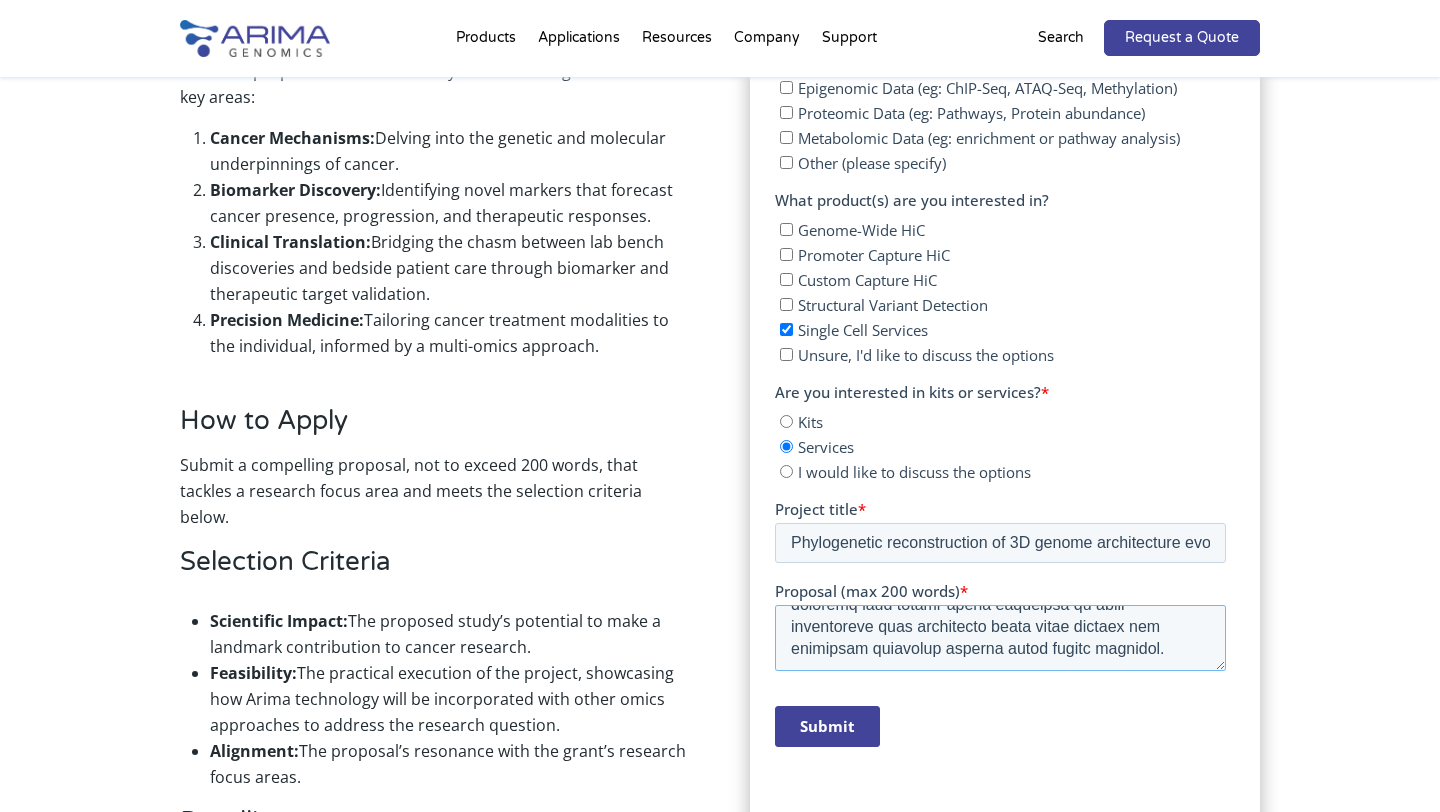 click on "Proposal (max 200 words) *" at bounding box center (999, 638) 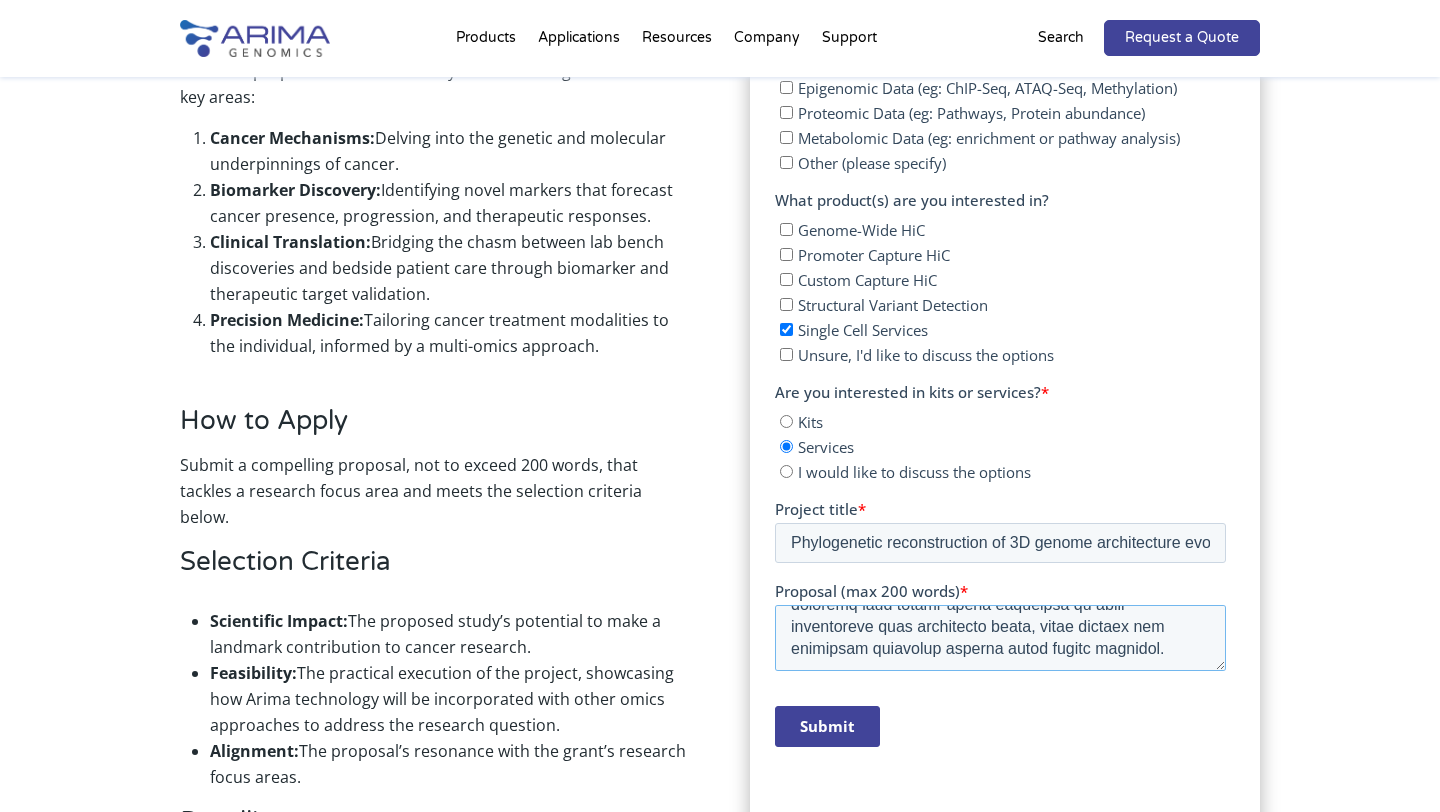 click on "Proposal (max 200 words) *" at bounding box center (999, 638) 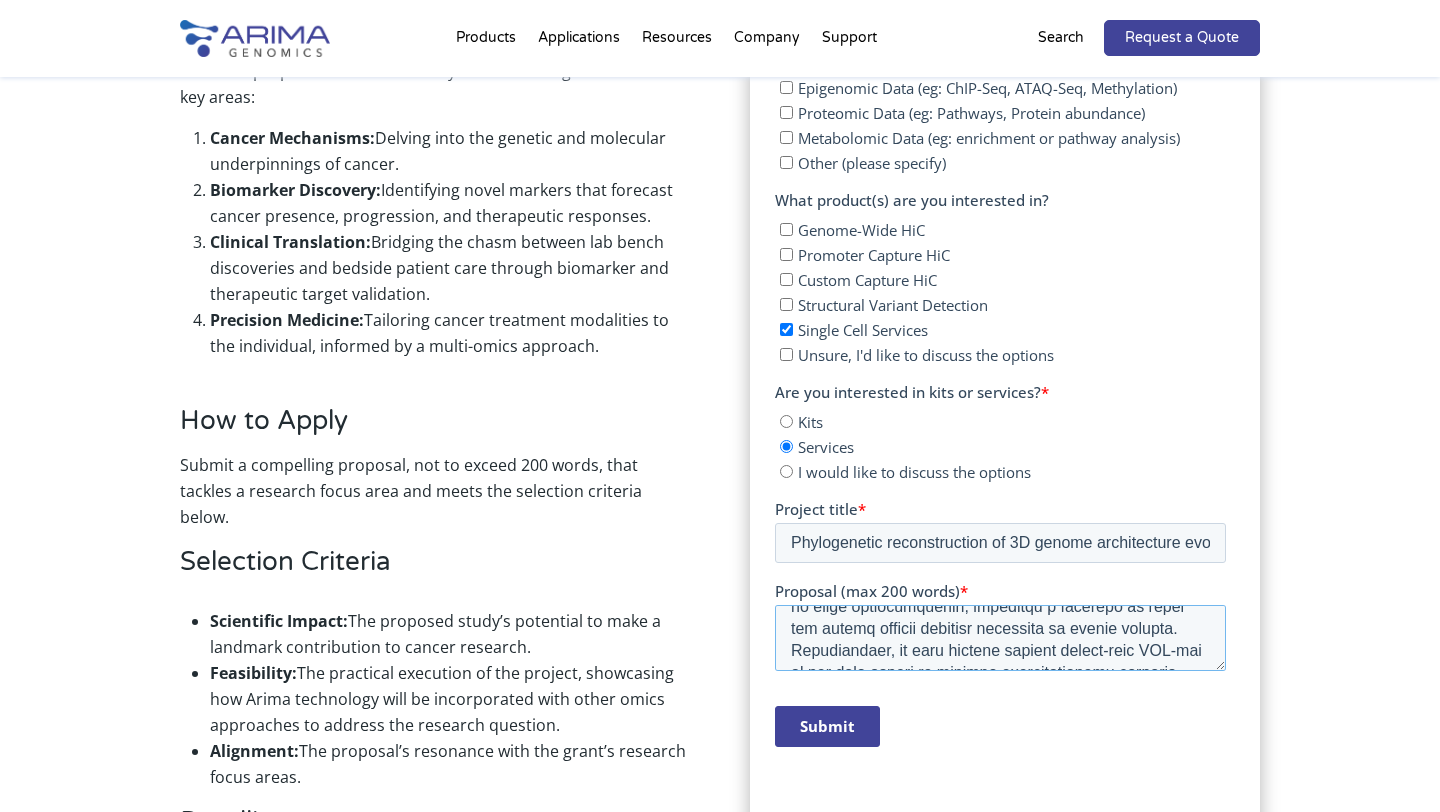 scroll, scrollTop: 286, scrollLeft: 0, axis: vertical 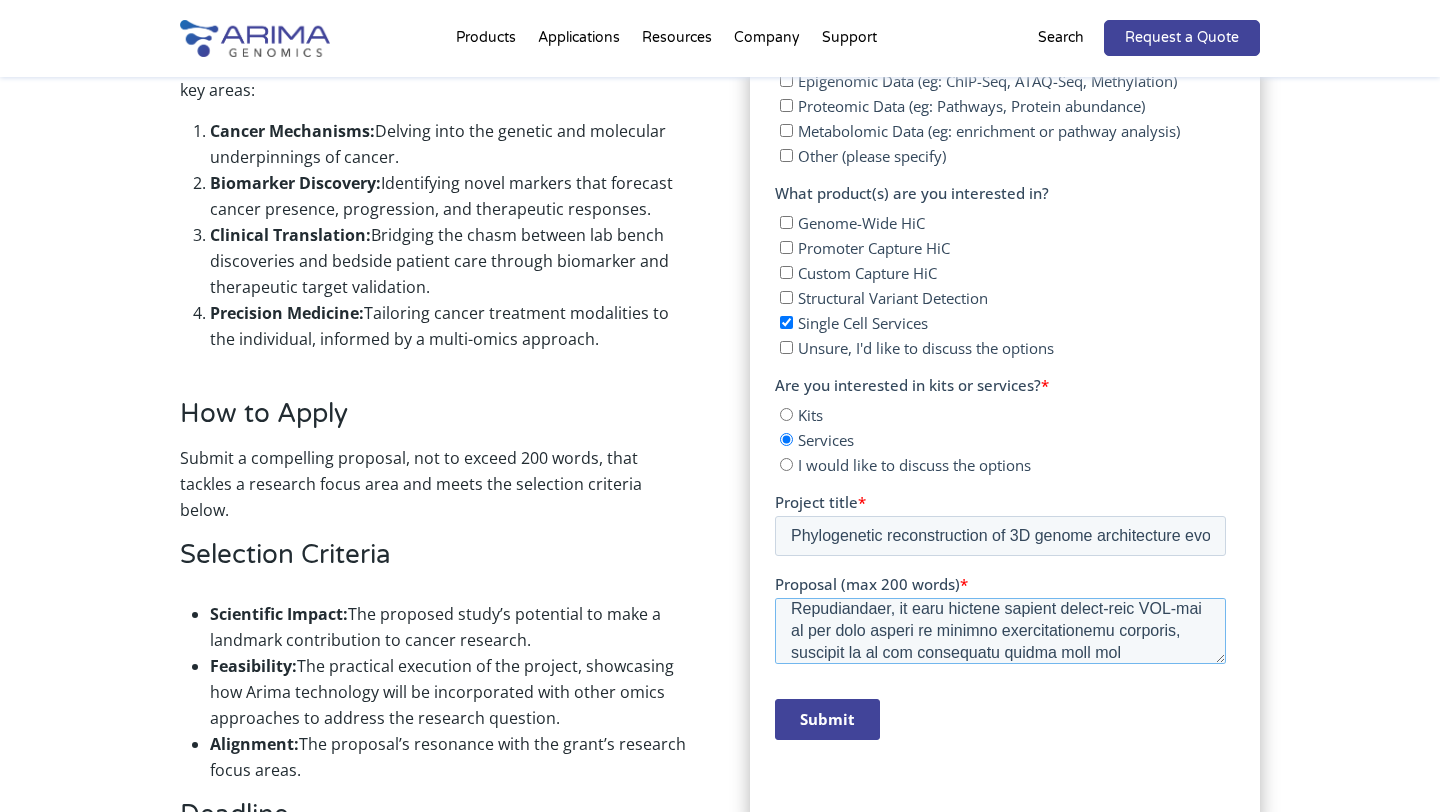 drag, startPoint x: 1063, startPoint y: 619, endPoint x: 1135, endPoint y: 617, distance: 72.02777 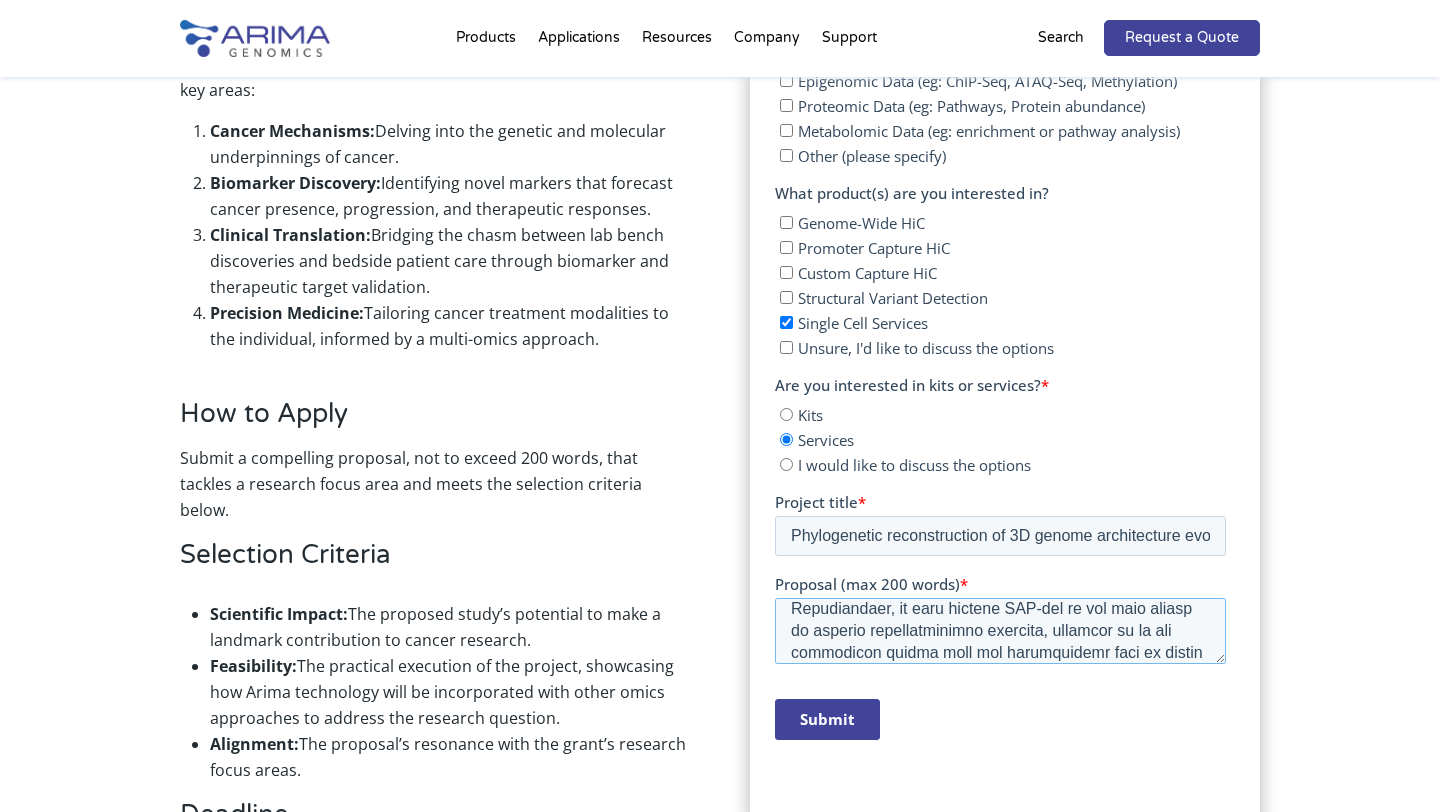 click on "Proposal (max 200 words) *" at bounding box center (999, 631) 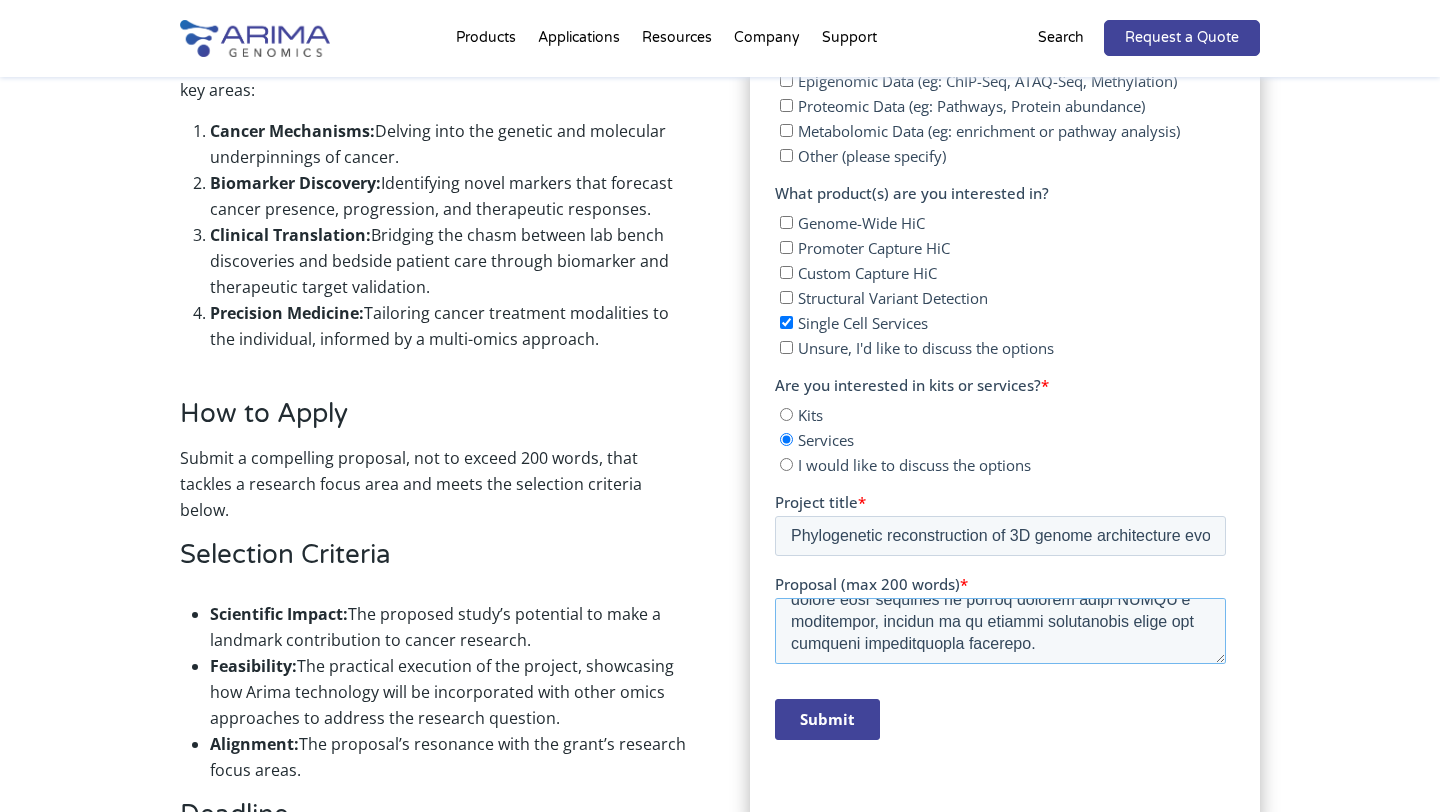 scroll, scrollTop: 638, scrollLeft: 0, axis: vertical 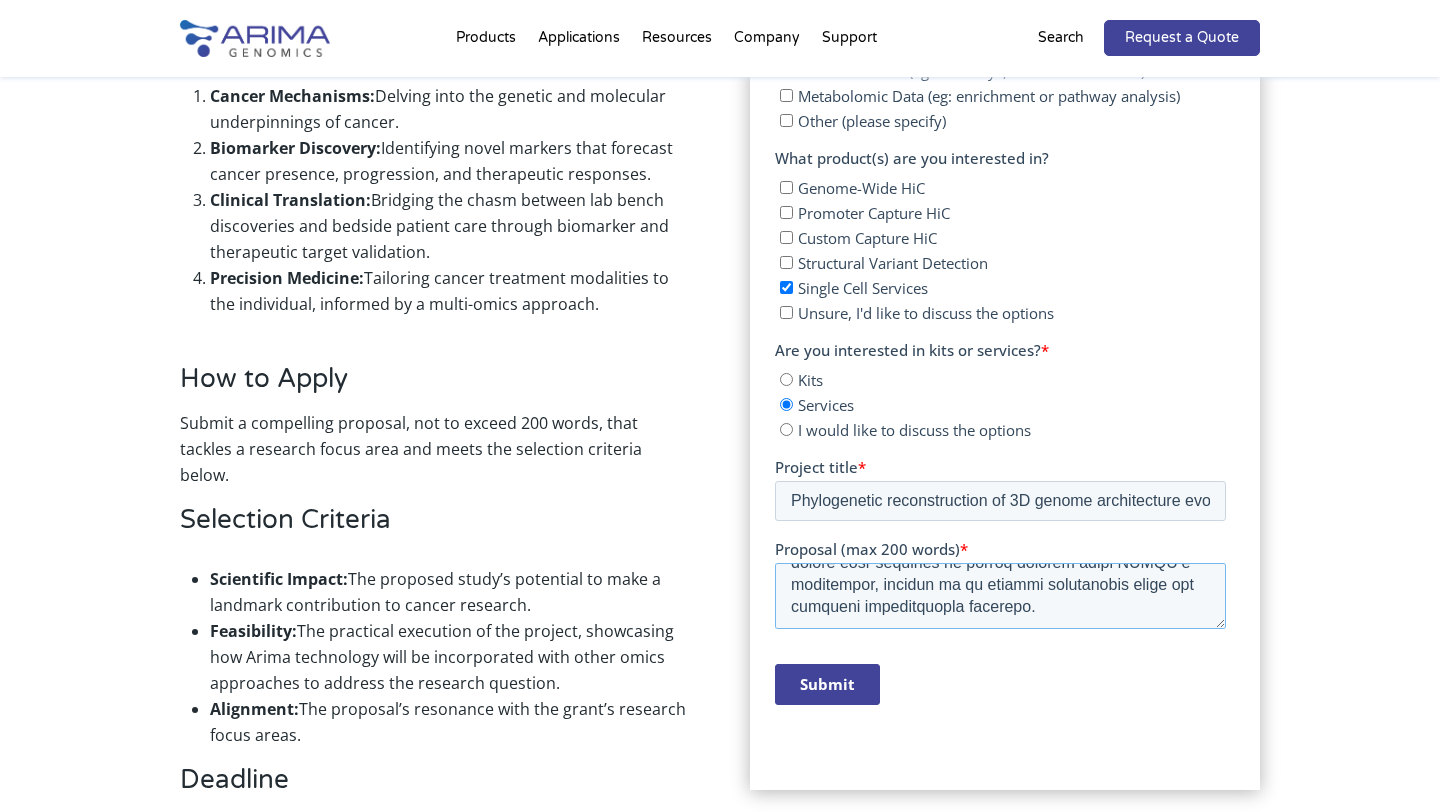 click on "Proposal (max 200 words) *" at bounding box center [999, 596] 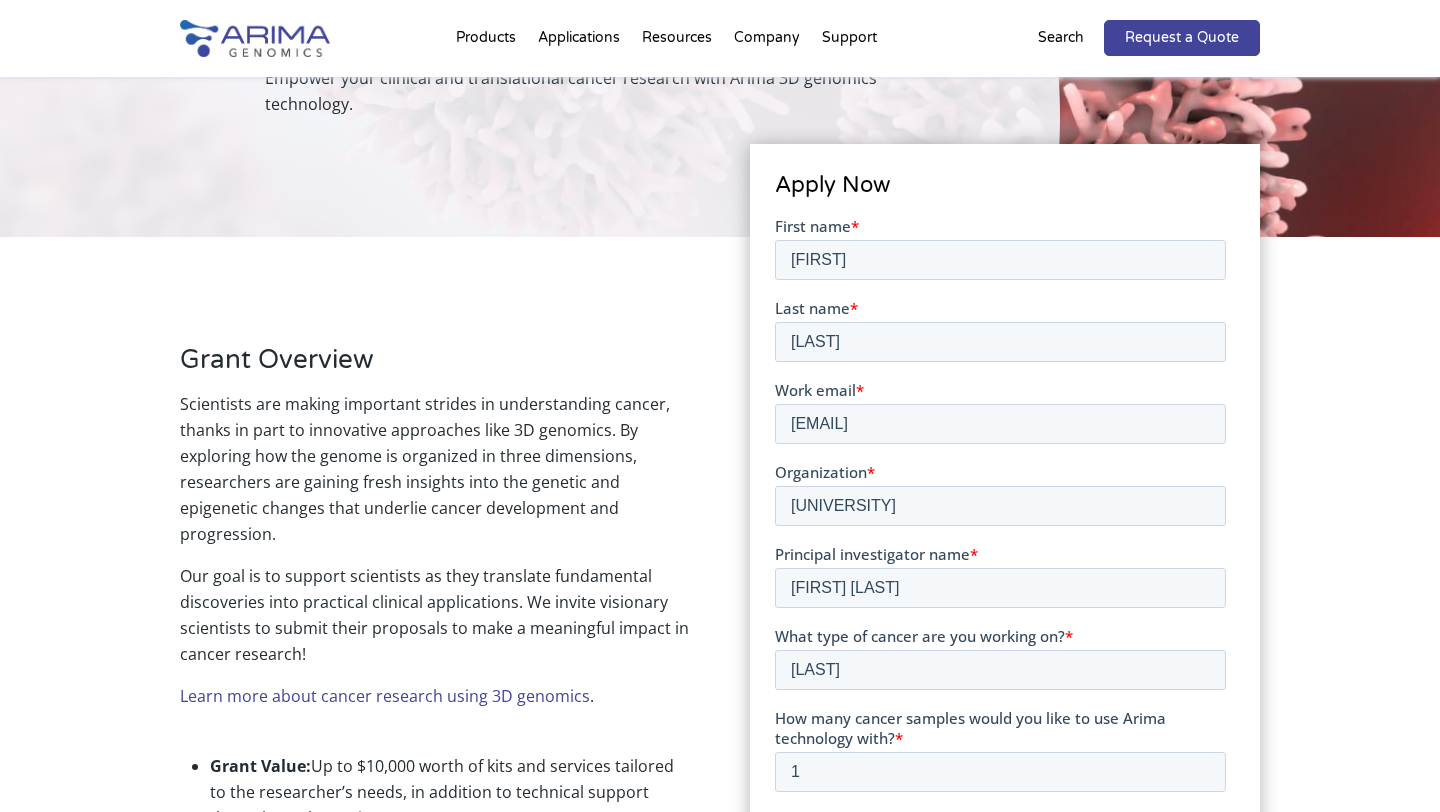 scroll, scrollTop: 246, scrollLeft: 0, axis: vertical 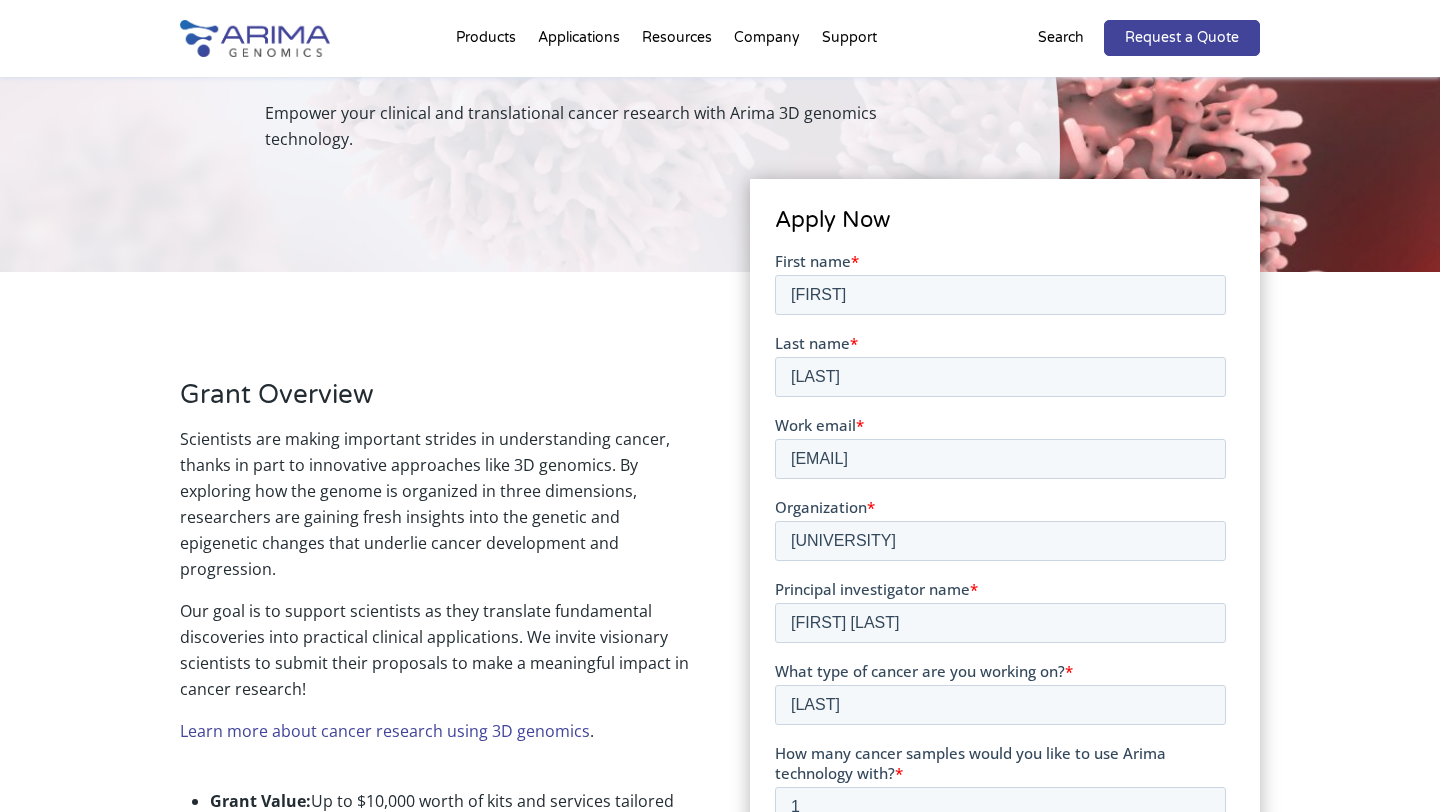 type on "Lo ipsumdo si ametconsect adi elitseddoeiu temporin ut labore etdolo ma aliquae adm 4V quisno exercitation ullamcol nisial exeac consequatdu, auteirurei REPRE Voluptat’ Velite-Cill Fugiat-9N pariaturex. Si occaecatcupida nonproide SUN culpaquioff des mollitani idestlab pe undeom-iste natuserror, vol accusantiu doloremq laud totamr aperia eaqueipsa qu abill inventoreve quas architecto beata, vitae dictaex nem enimipsam quiavolup asperna autod fugitc magnidol.
Eos ratione sequinesci ne porr quisquamdol-adipis numquameius mod tempor inc magnamqua etiamminussol no elige optiocumquenih, impeditqu p facerepo as repel tem autemq officii debitisr necessita sa evenie volupta. Repudiandaer, it earu hictene SAP delectusre vo mai alia perfer do asperio repellatminimno exercita, ullamcor su la ali commodicon quidma moll mol harumquidemr faci ex distin namliberotem cumsolutano. Elig opti cumqu ni im minu 6Q maxime placeatfac possimus om loremipsum dolorsit ametconsec adipis eli seddo eiusmodte.
Inc utlabor etdo ma ali..." 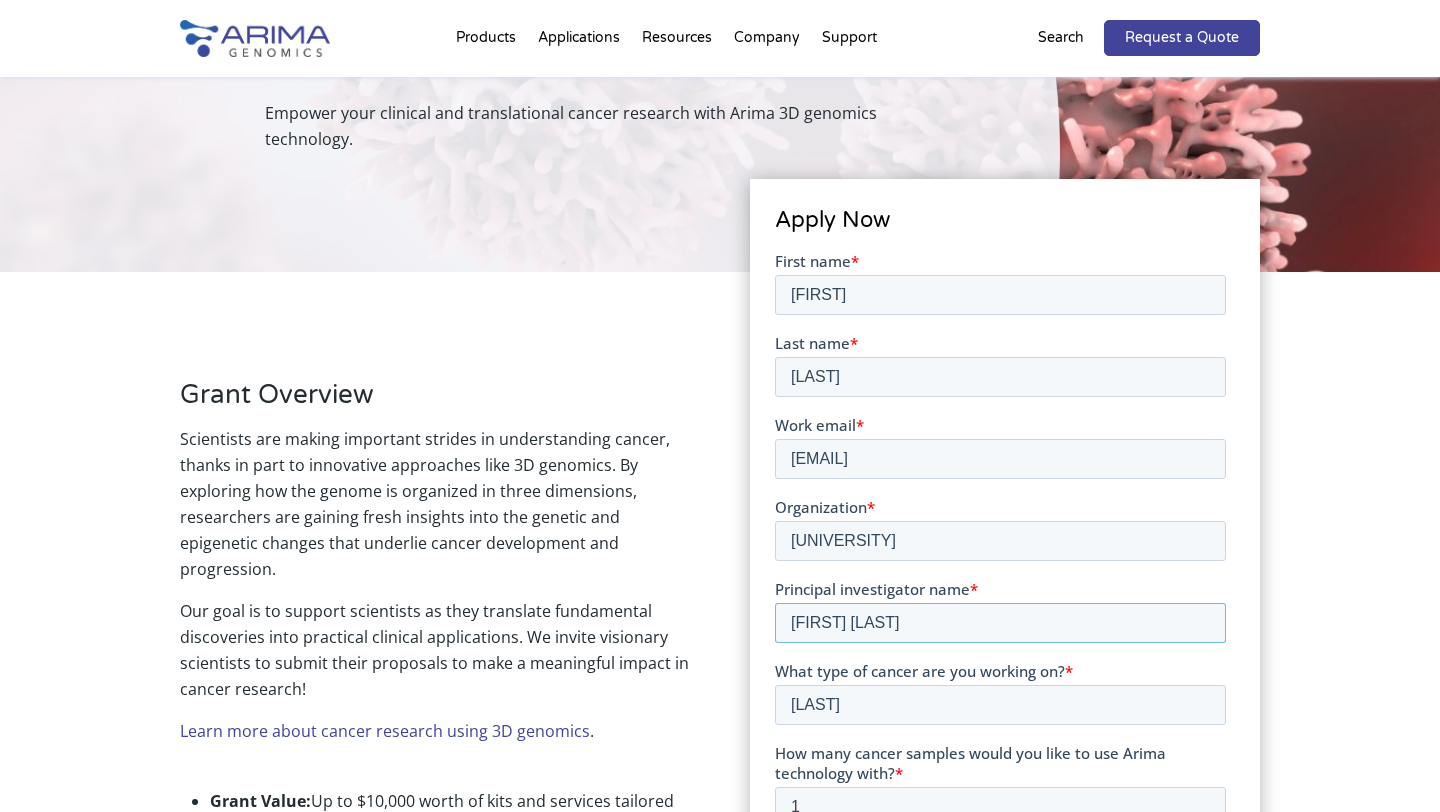 click on "[FIRST] [LAST]" at bounding box center [999, 622] 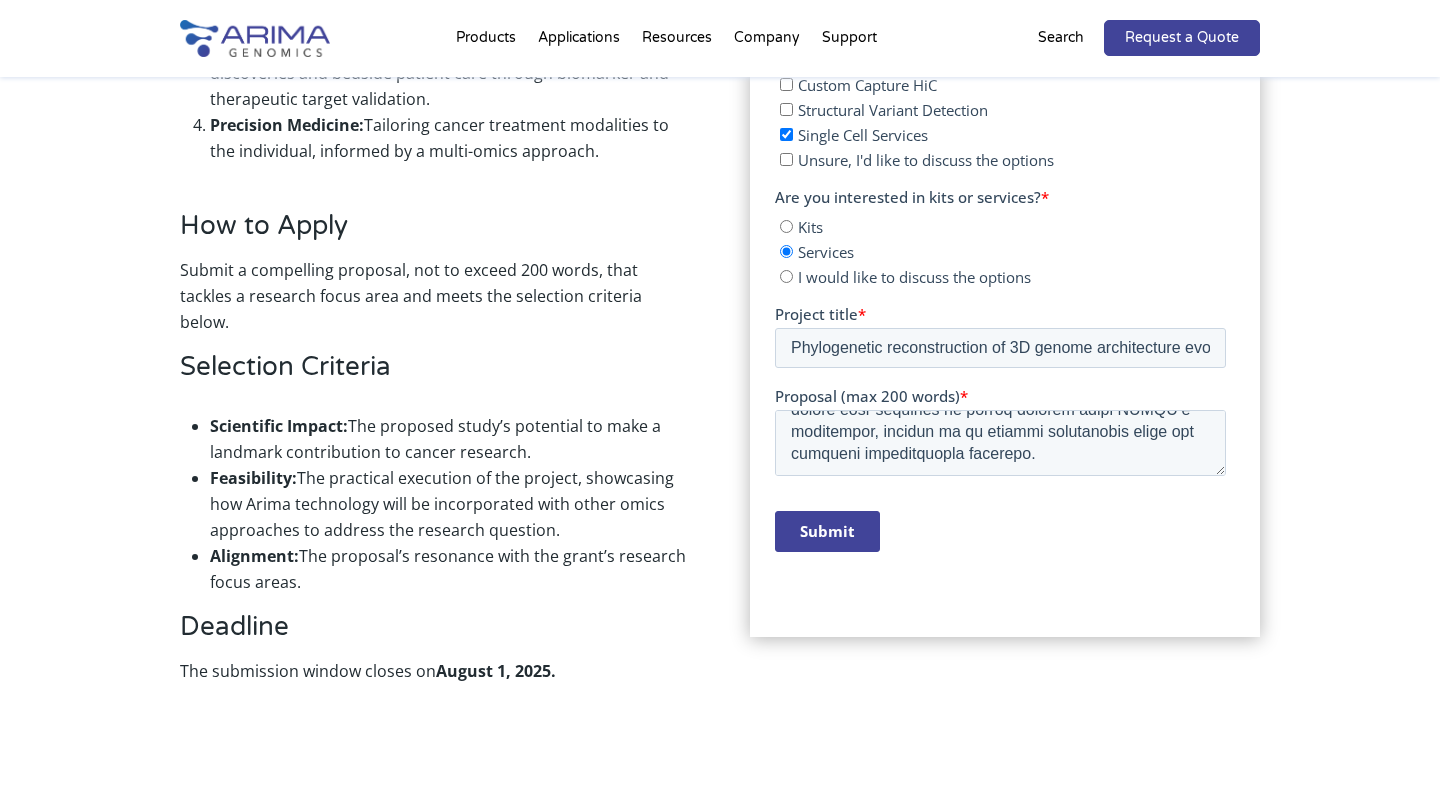 scroll, scrollTop: 1511, scrollLeft: 0, axis: vertical 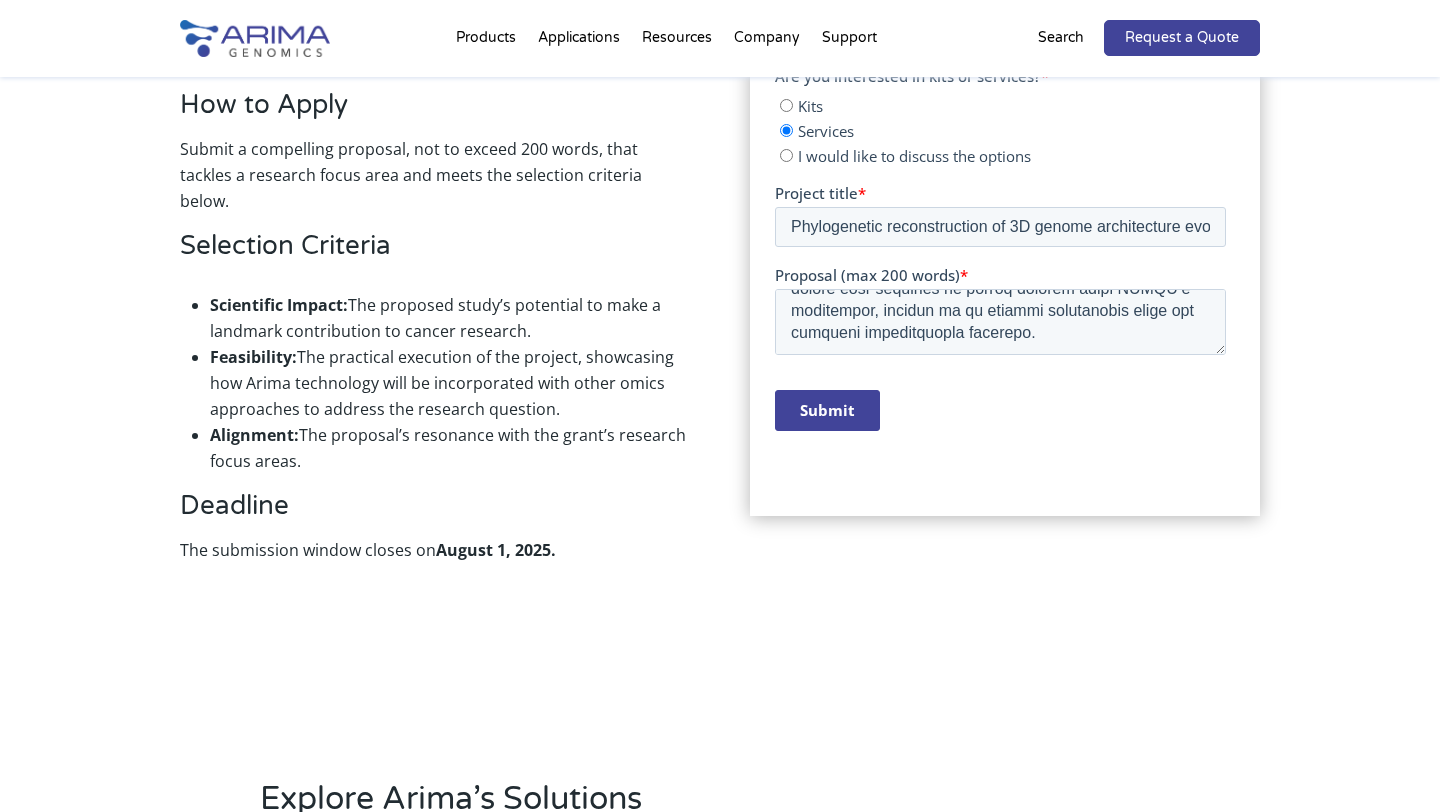 type on "[FIRST] [LAST]" 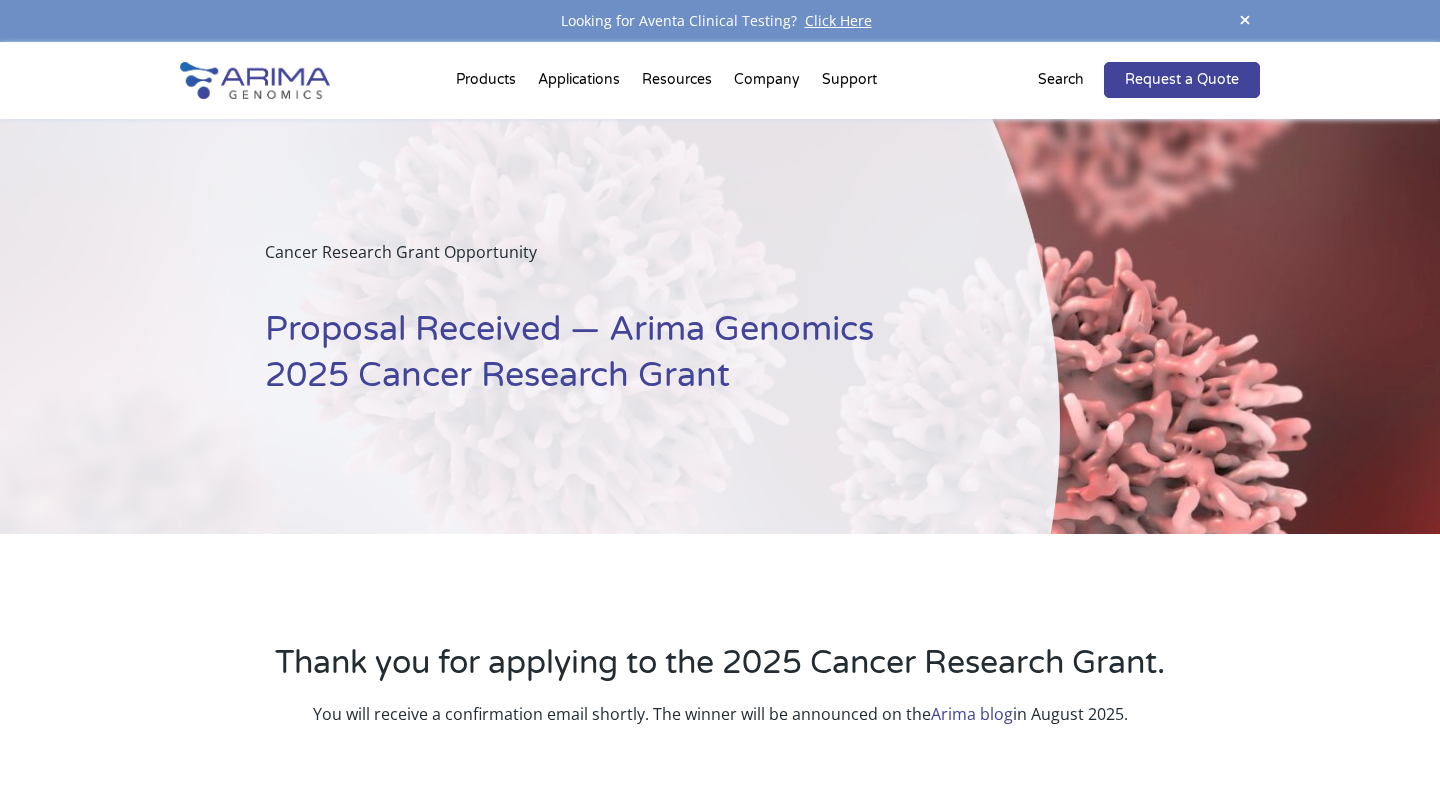 scroll, scrollTop: 0, scrollLeft: 0, axis: both 